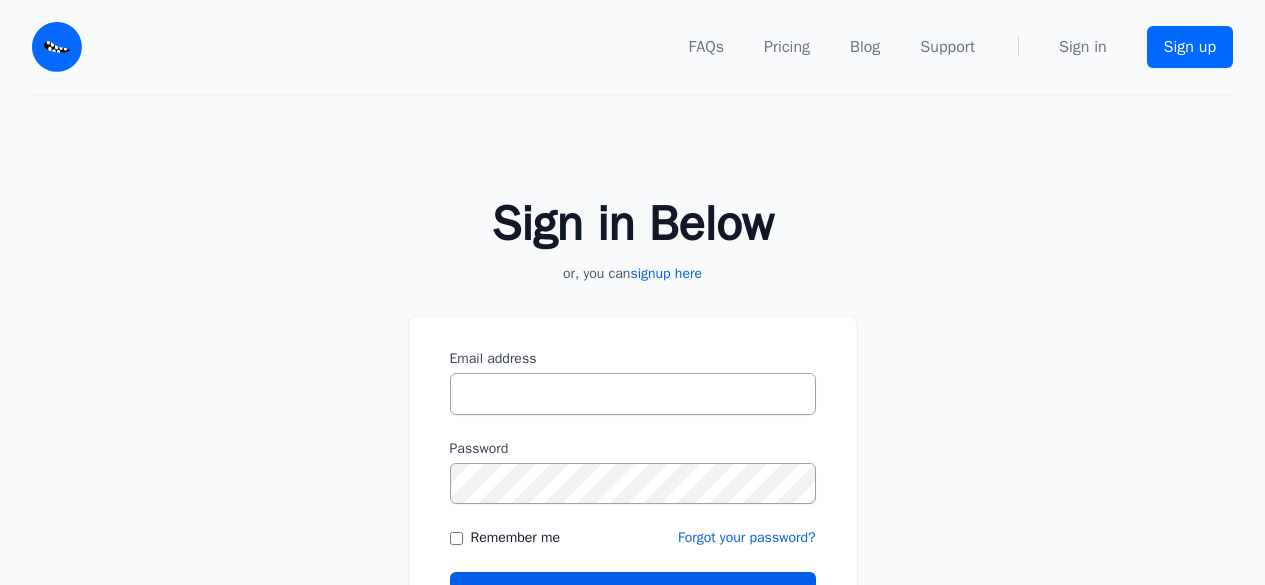 scroll, scrollTop: 0, scrollLeft: 0, axis: both 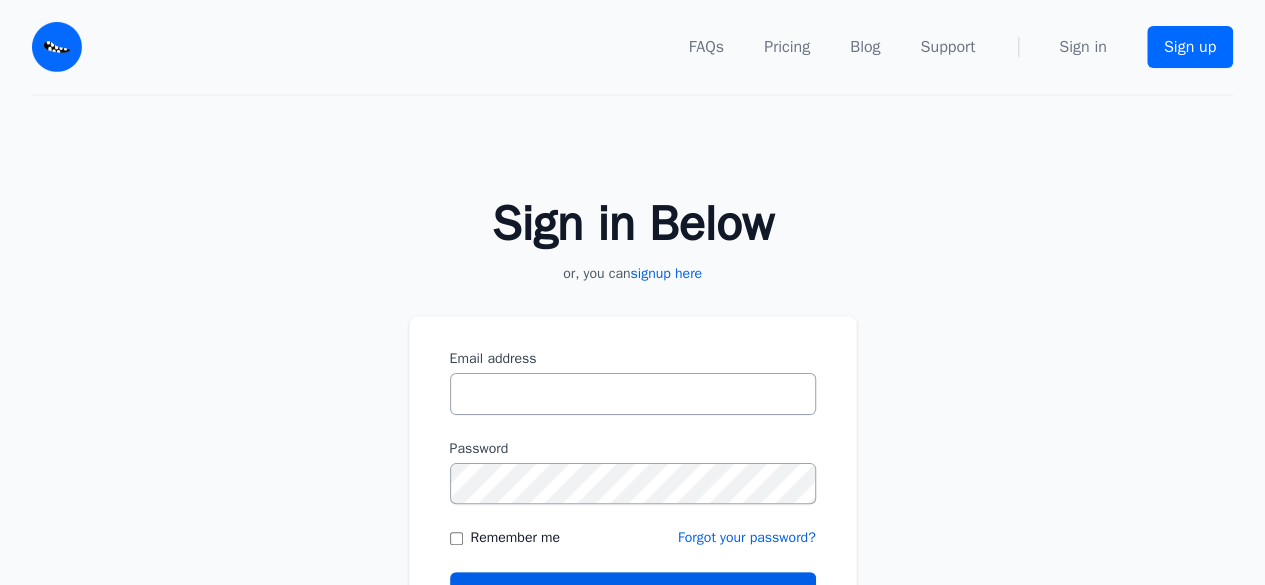 type on "**********" 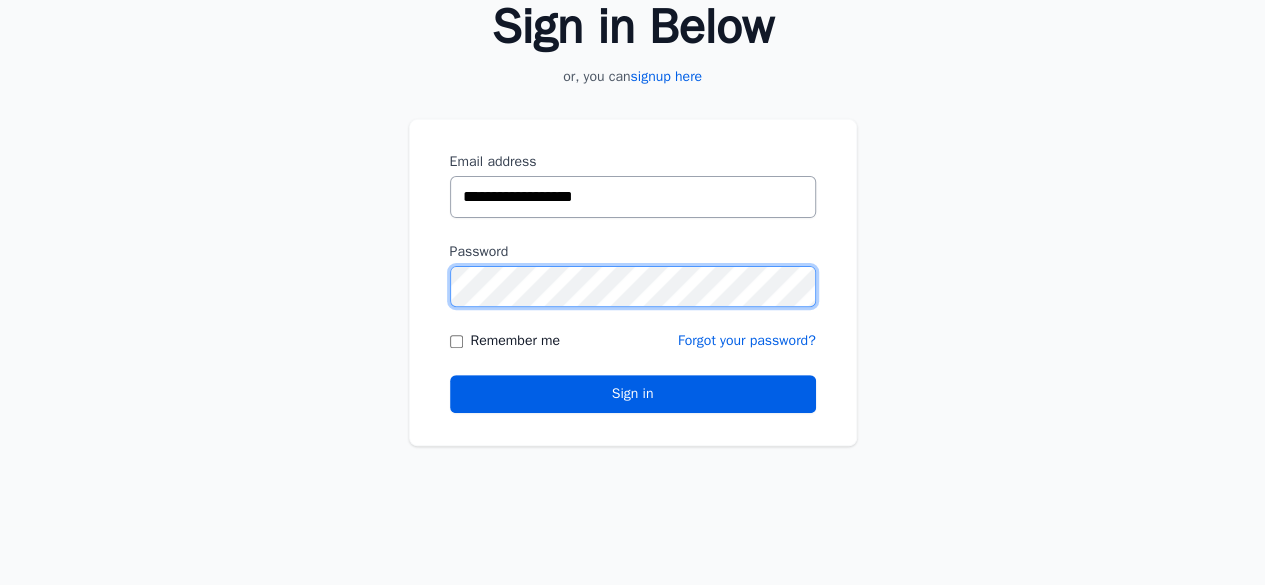 scroll, scrollTop: 200, scrollLeft: 0, axis: vertical 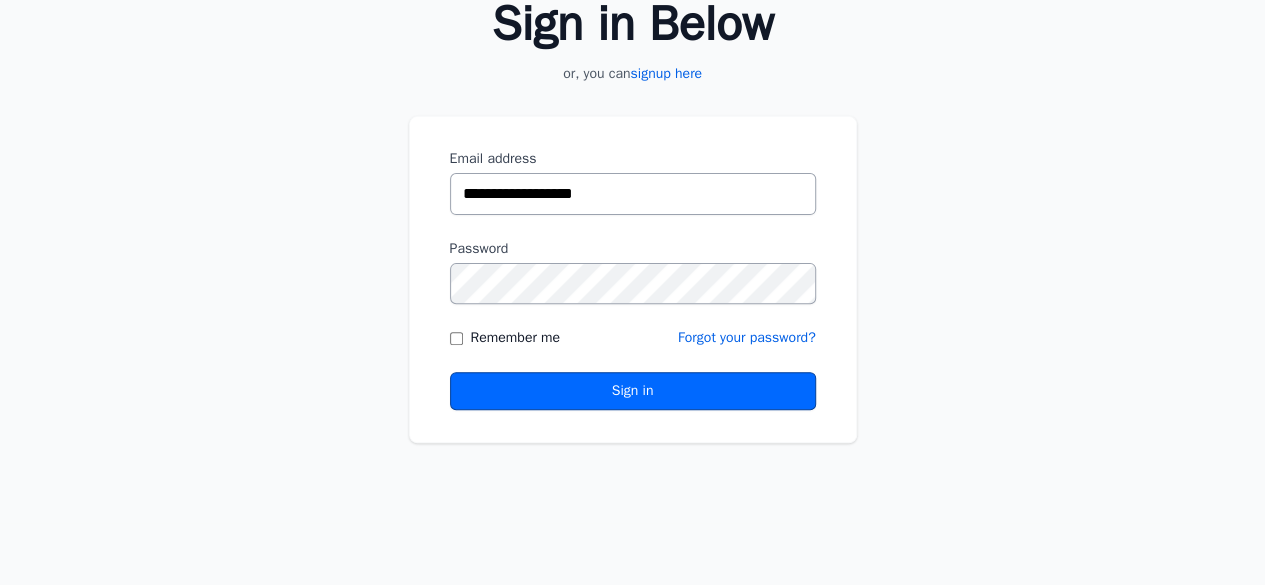 click on "Sign in" at bounding box center (633, 391) 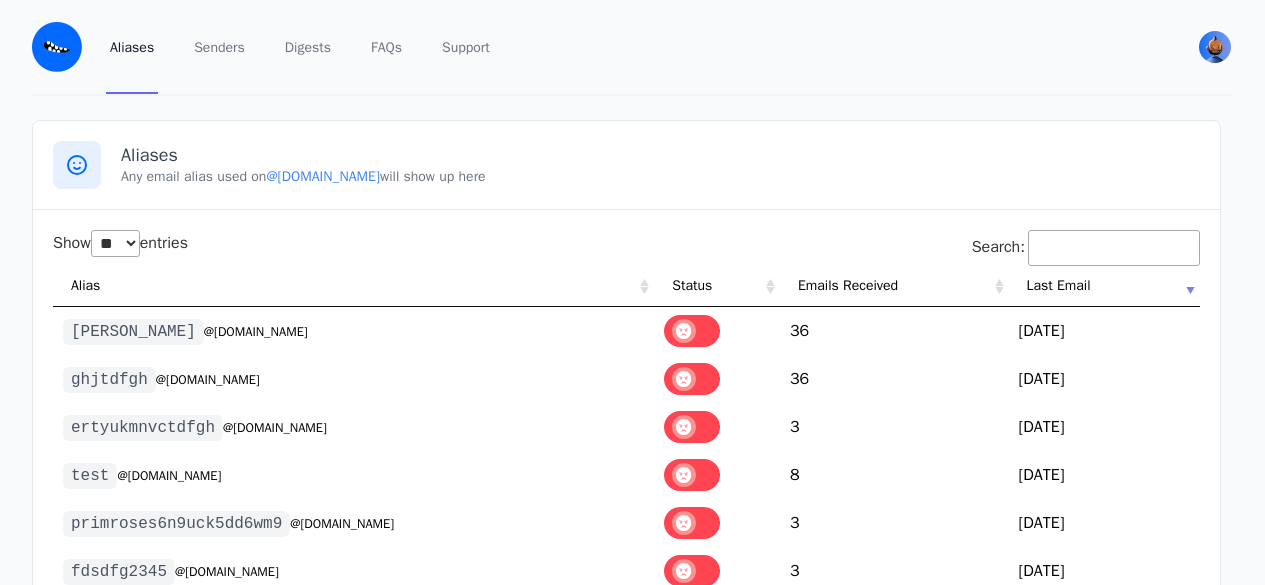 select on "**" 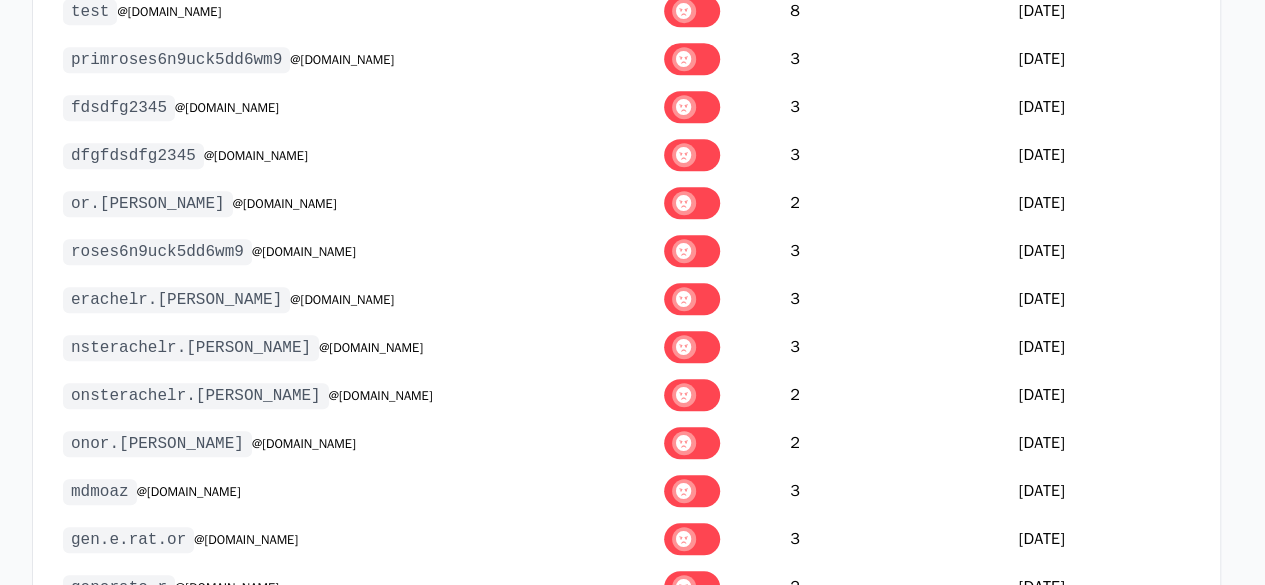 scroll, scrollTop: 0, scrollLeft: 0, axis: both 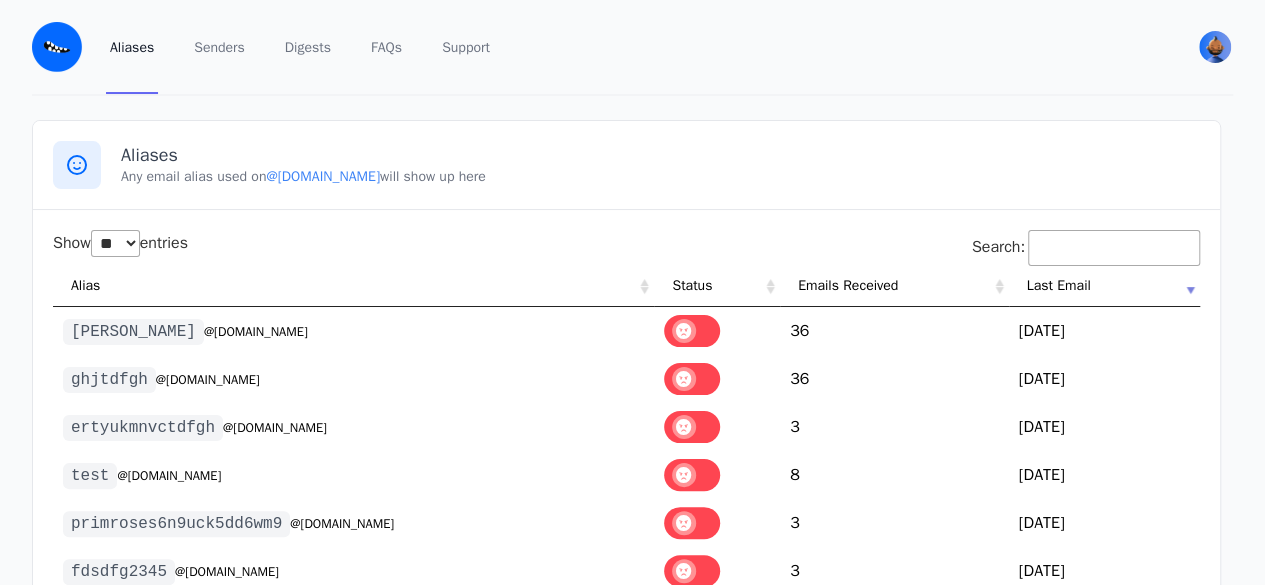 click at bounding box center (692, 331) 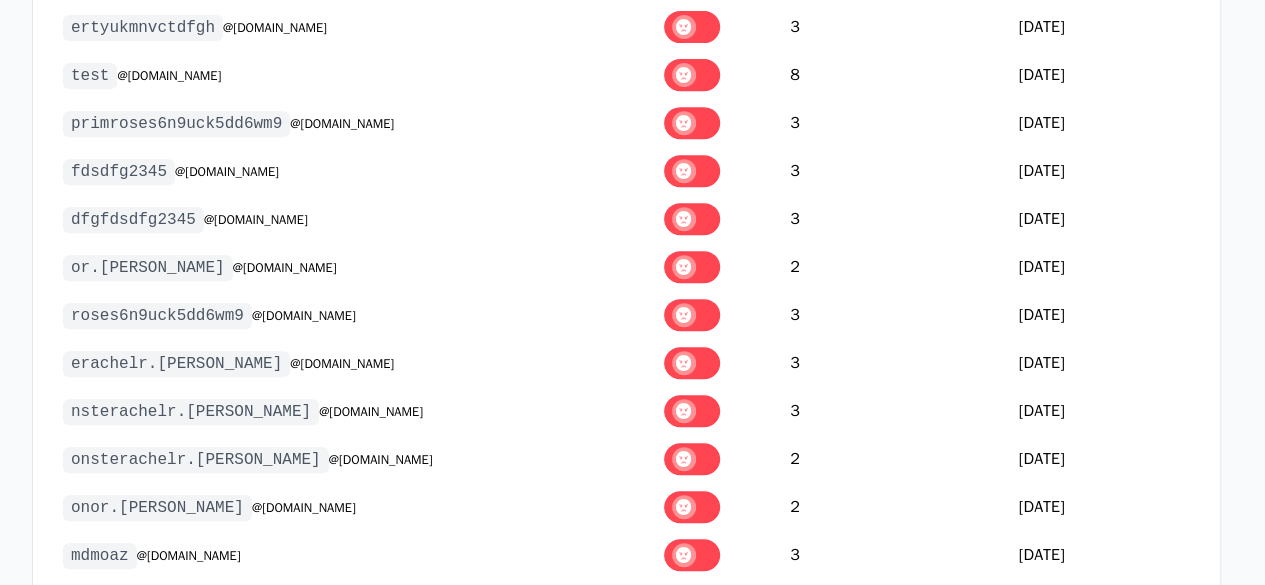 click at bounding box center (692, 171) 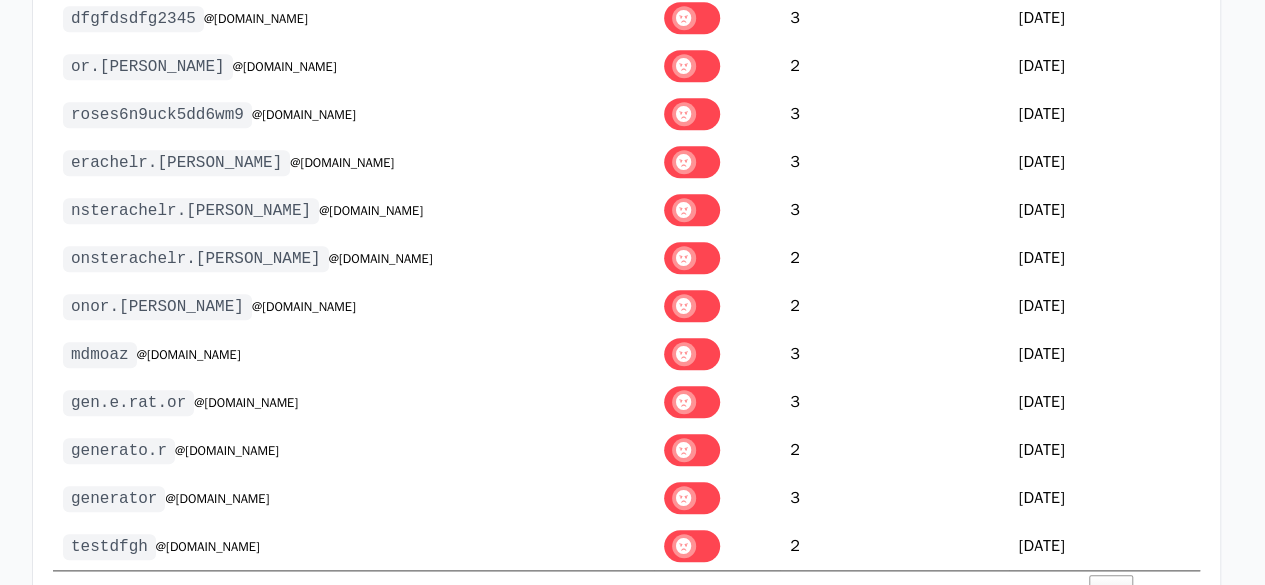 scroll, scrollTop: 800, scrollLeft: 0, axis: vertical 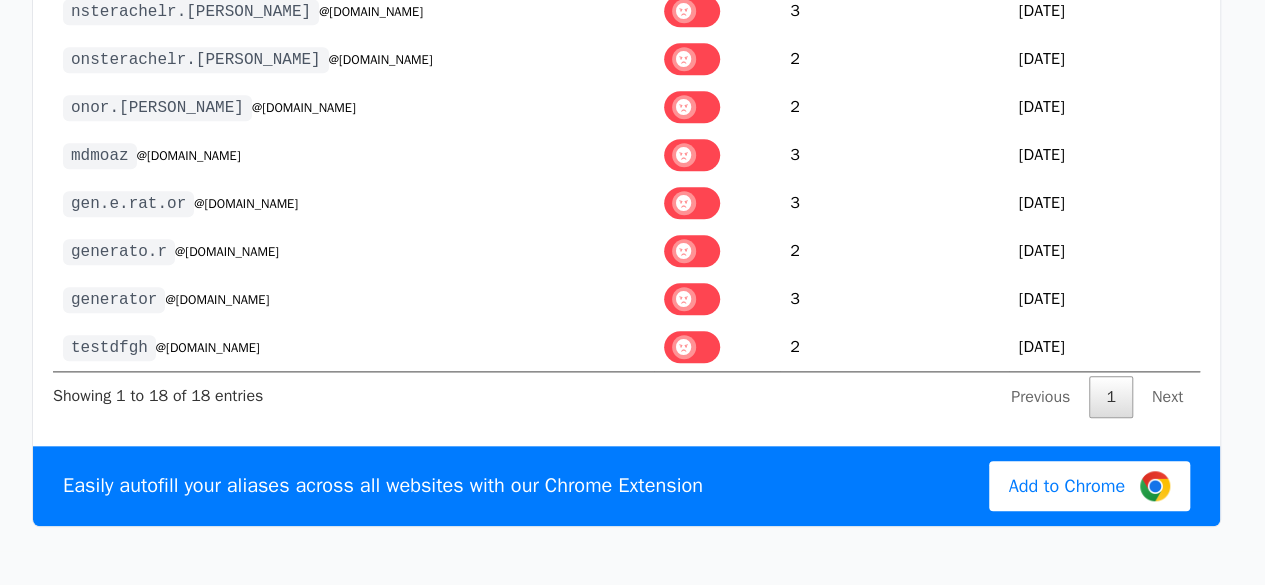 click at bounding box center (692, 203) 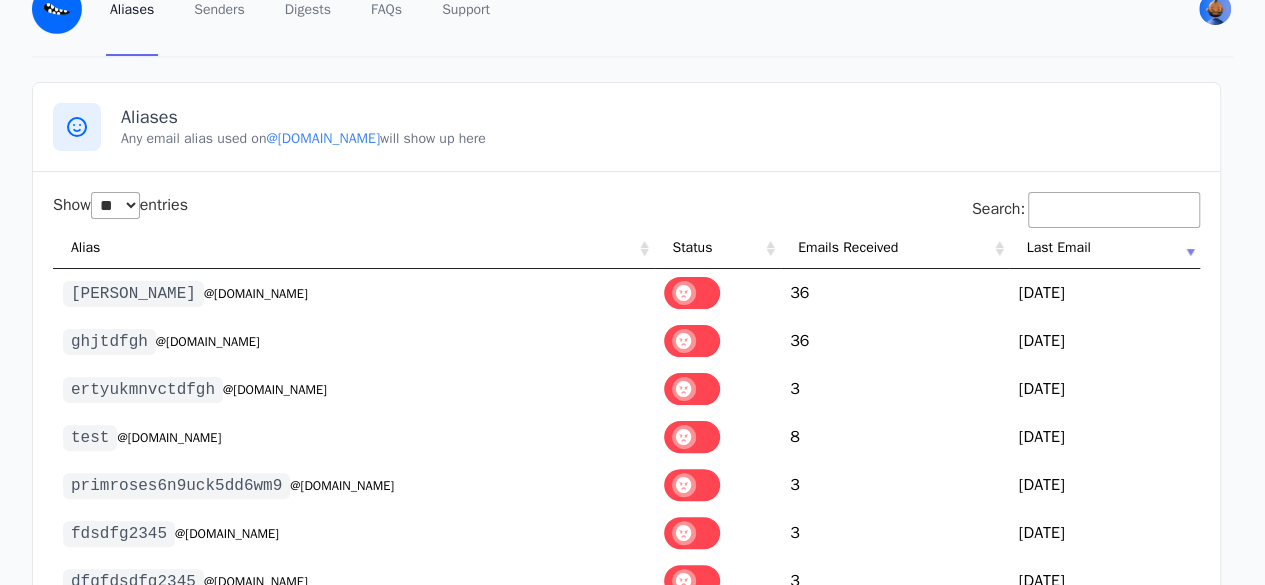 scroll, scrollTop: 0, scrollLeft: 0, axis: both 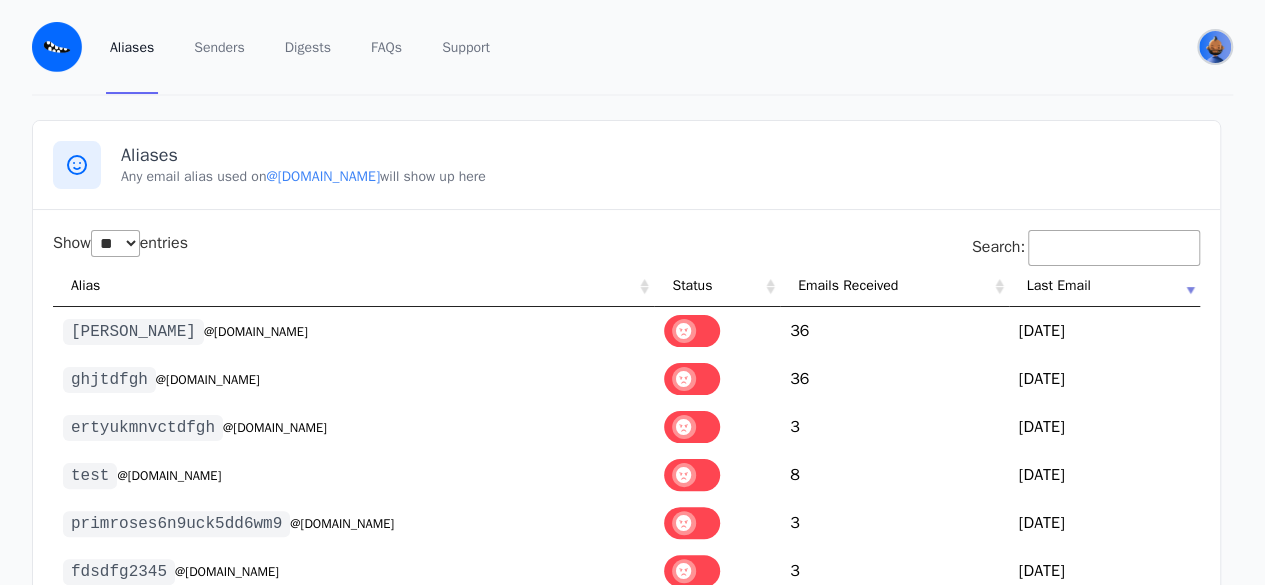 click at bounding box center (1215, 47) 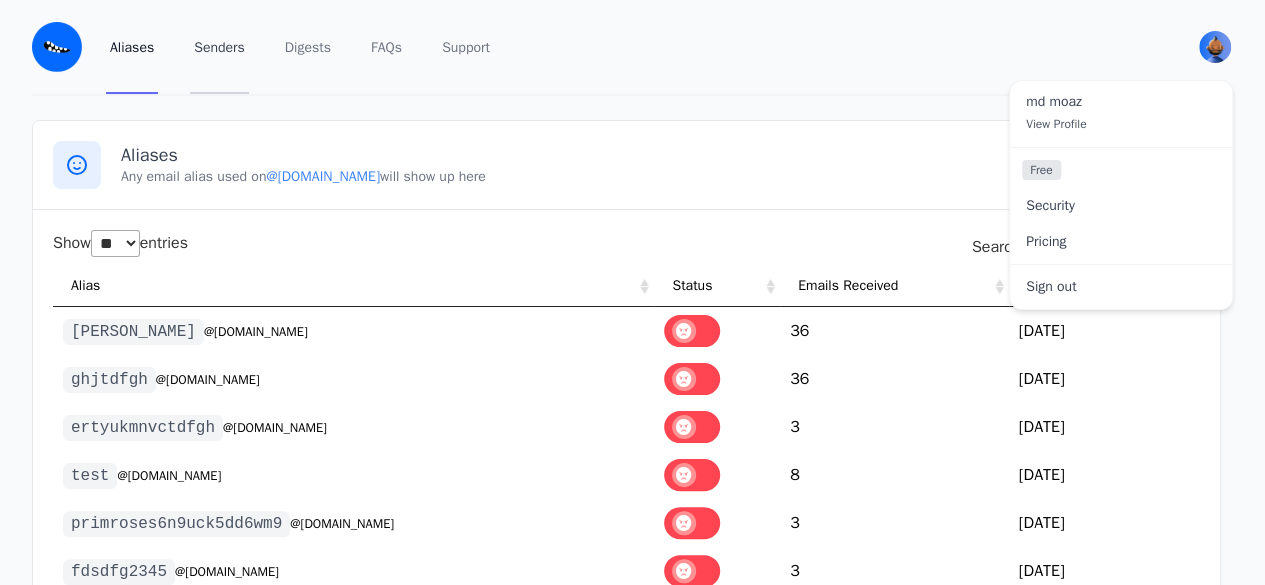 click on "Senders" at bounding box center [219, 47] 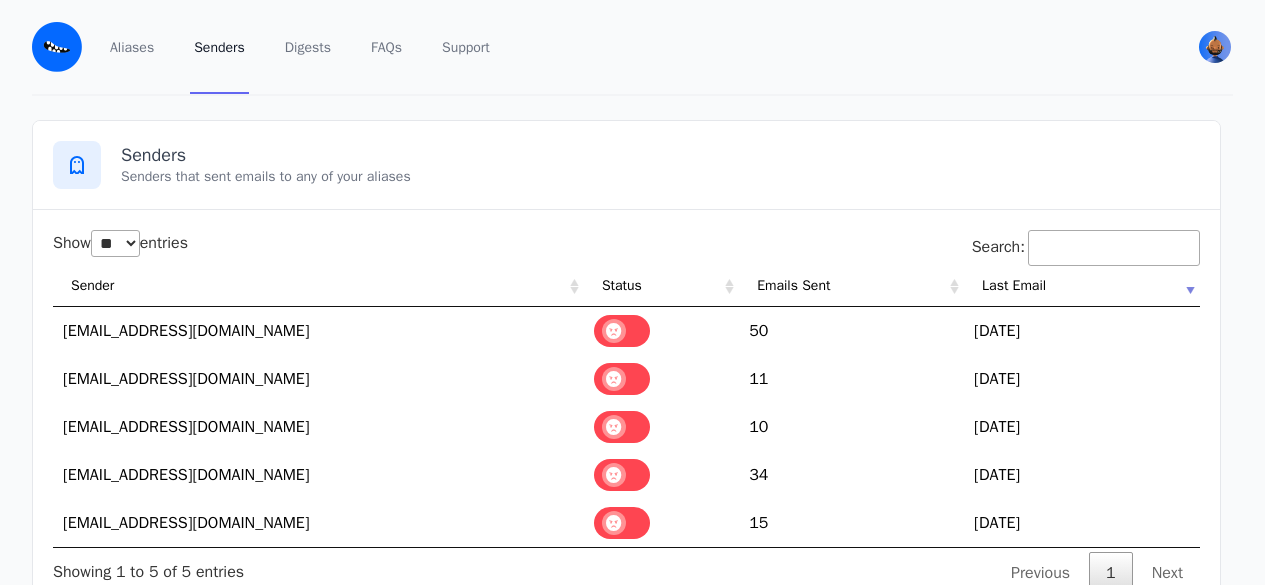 select on "**" 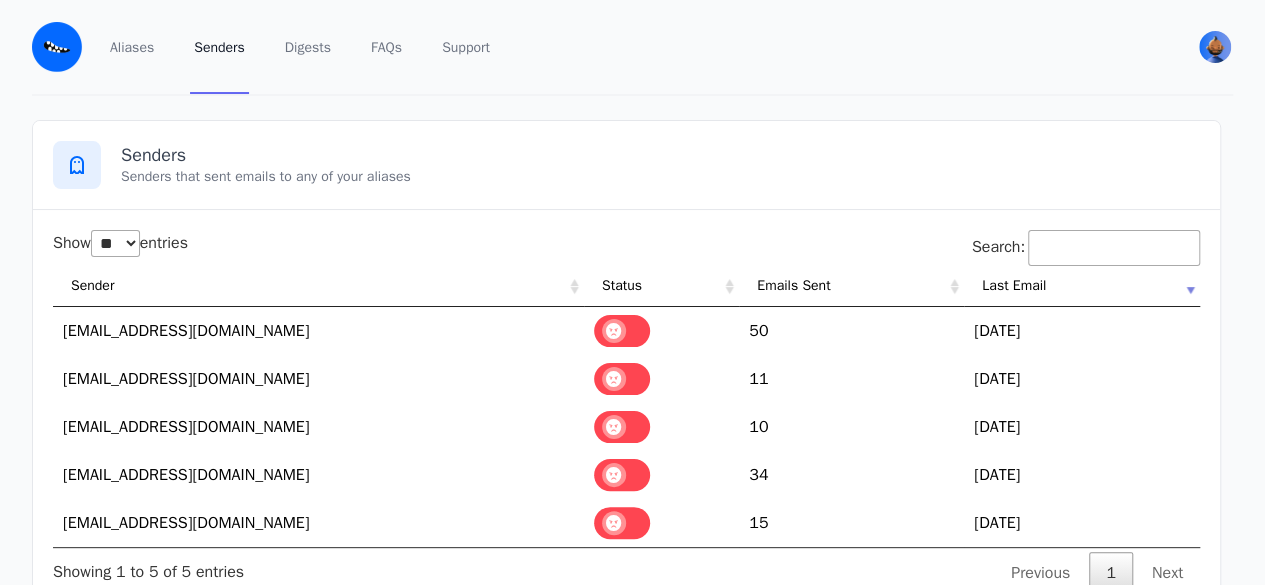 scroll, scrollTop: 0, scrollLeft: 0, axis: both 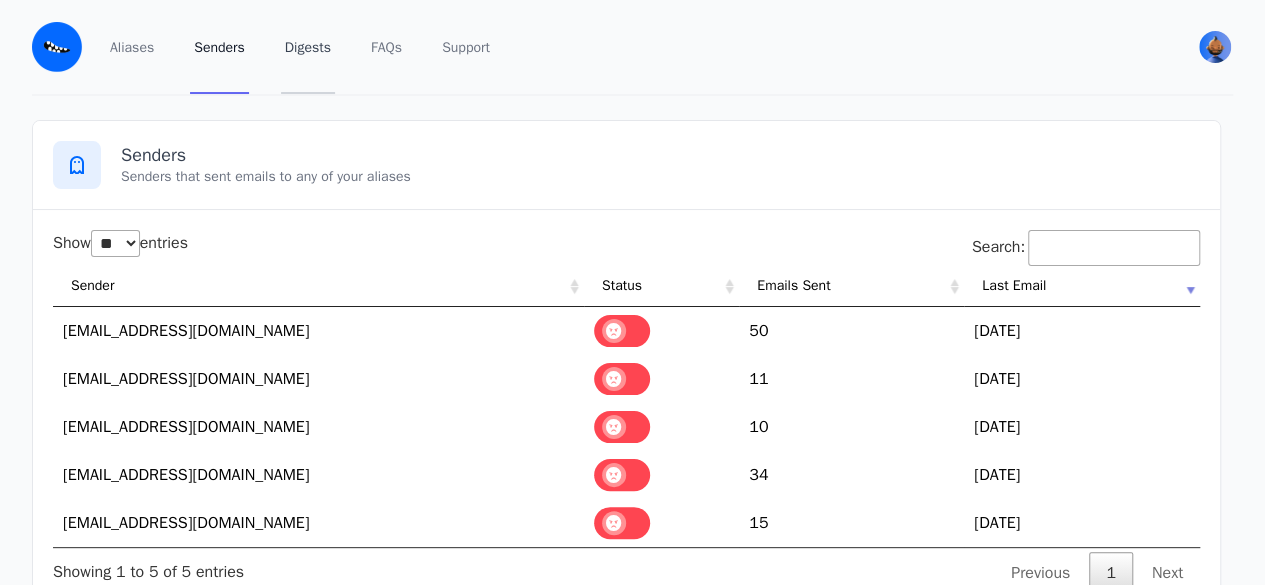click on "Digests" at bounding box center [308, 47] 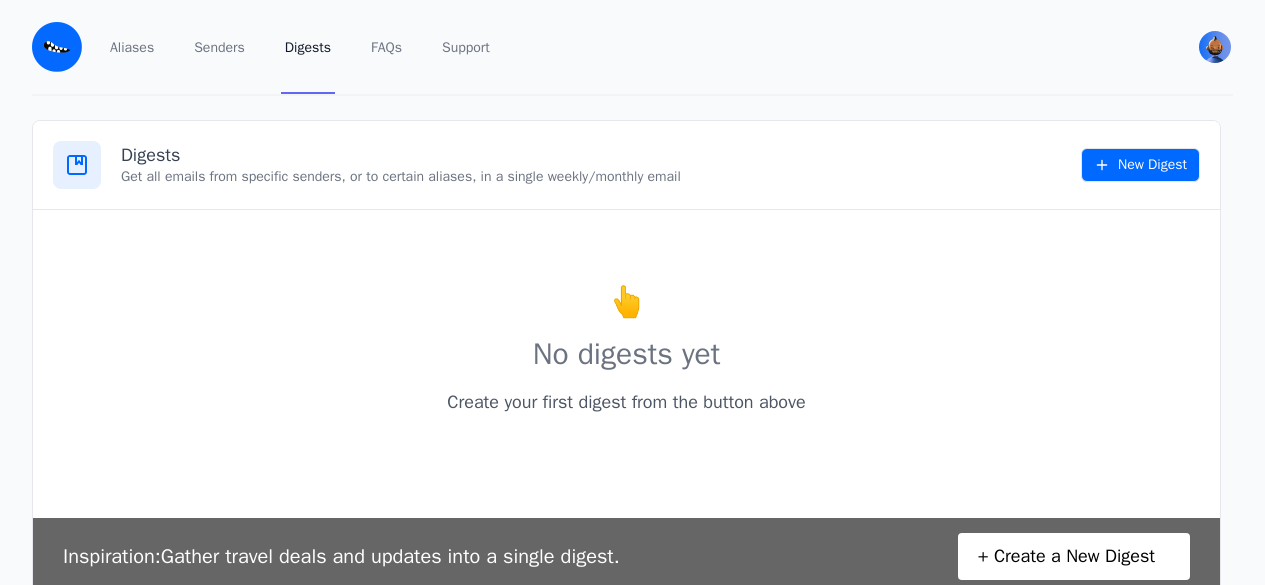 scroll, scrollTop: 0, scrollLeft: 0, axis: both 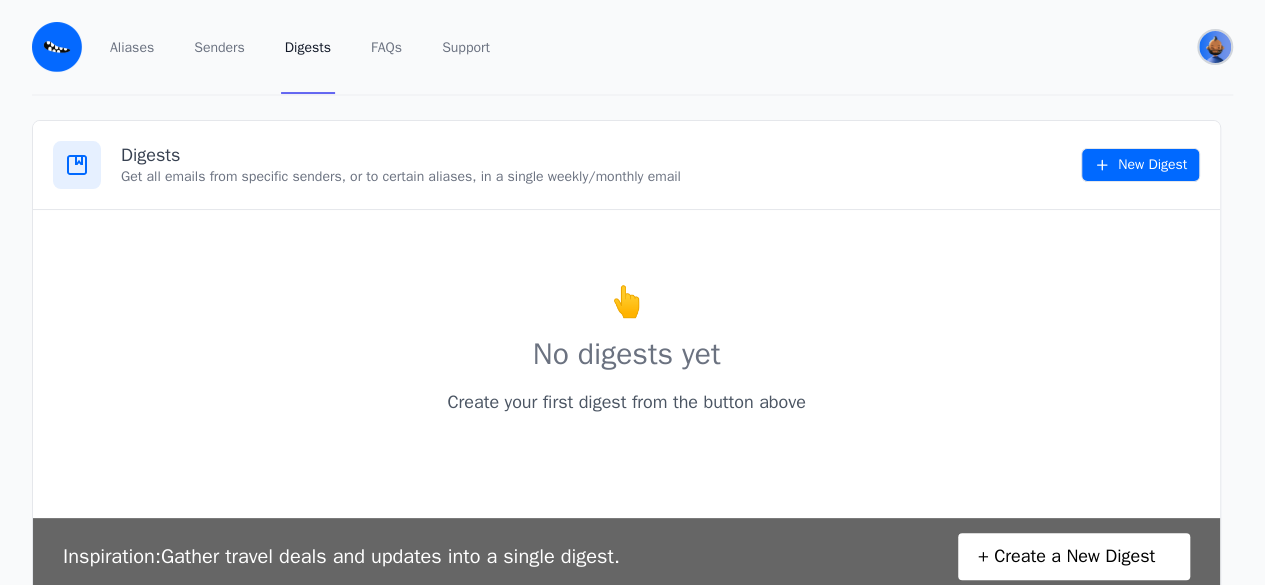 click at bounding box center (1215, 47) 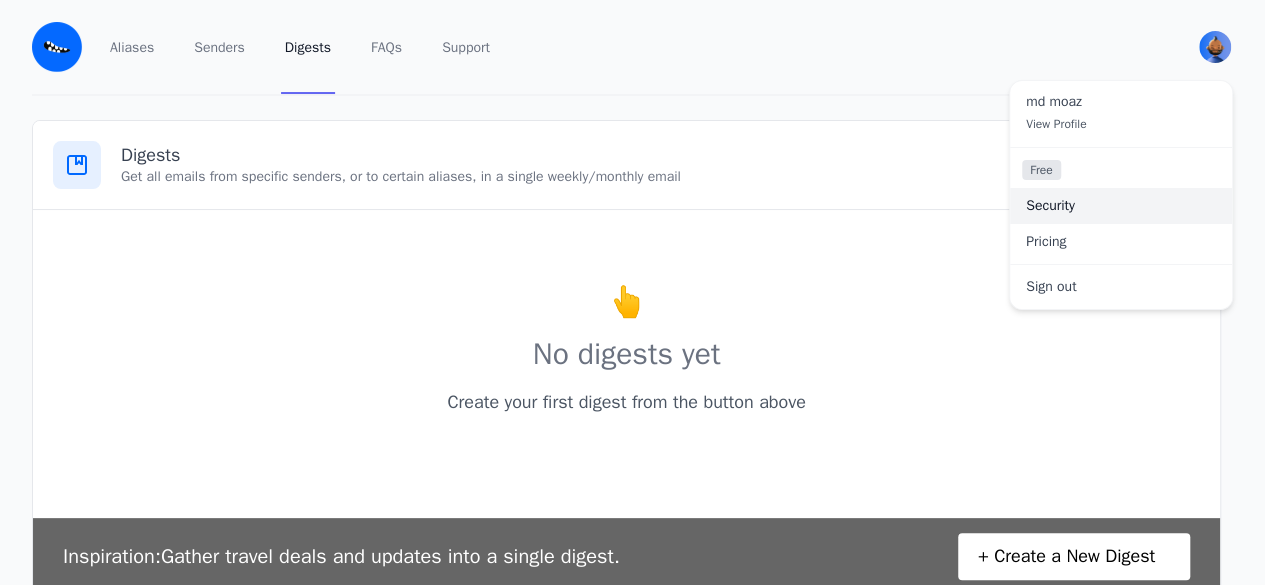 click on "Security" at bounding box center [1121, 206] 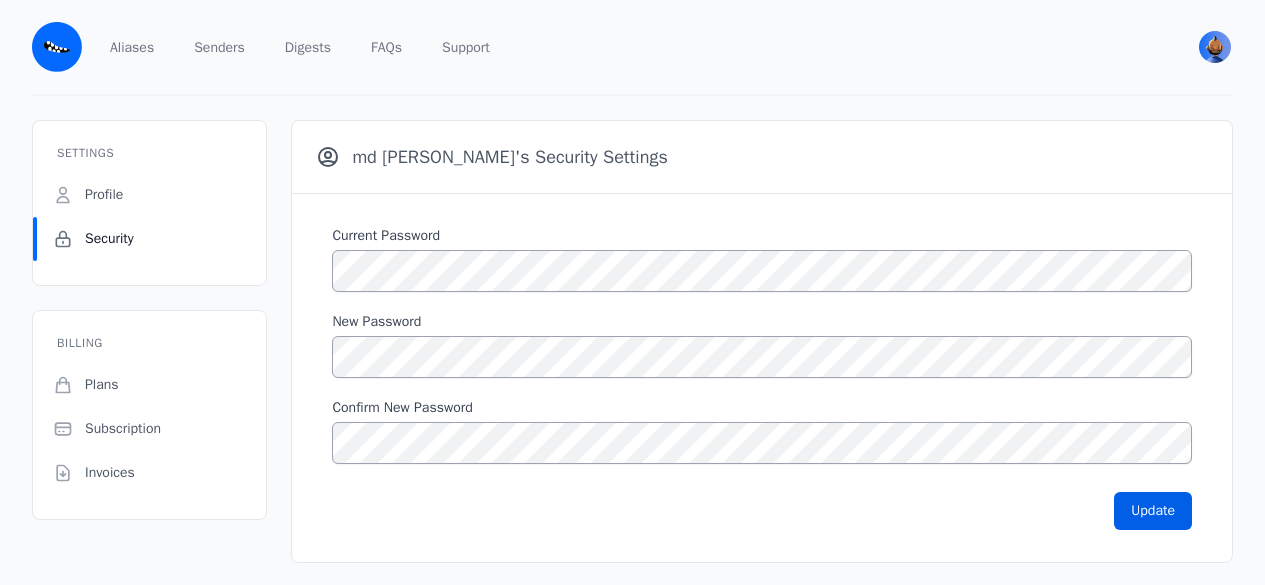 scroll, scrollTop: 0, scrollLeft: 0, axis: both 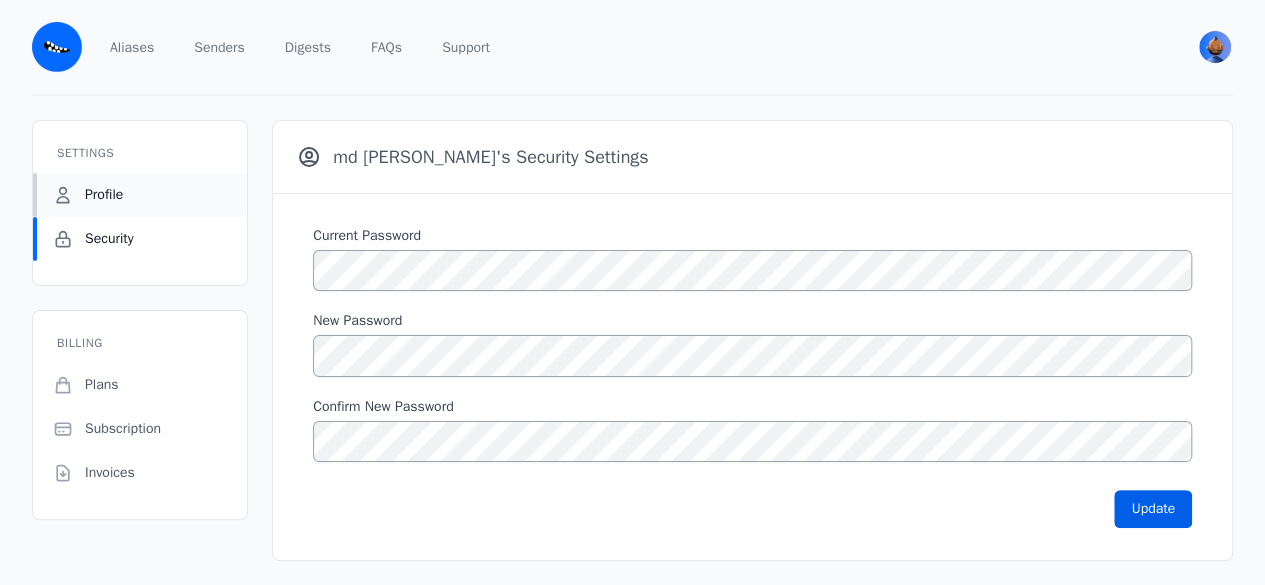 click on "Profile" at bounding box center (140, 195) 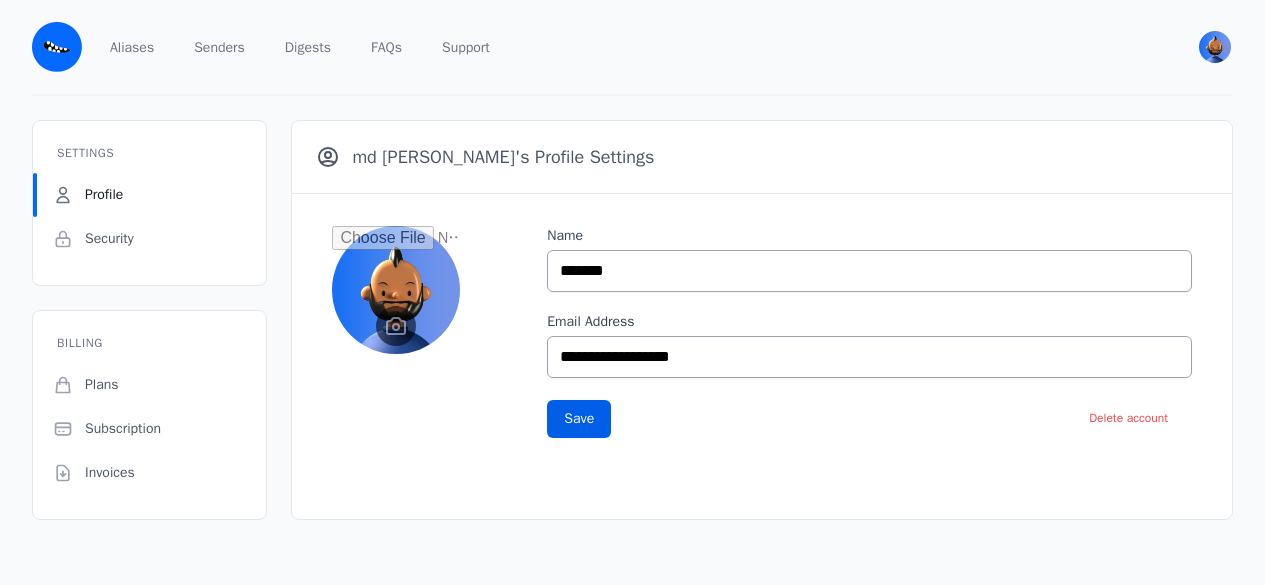 scroll, scrollTop: 0, scrollLeft: 0, axis: both 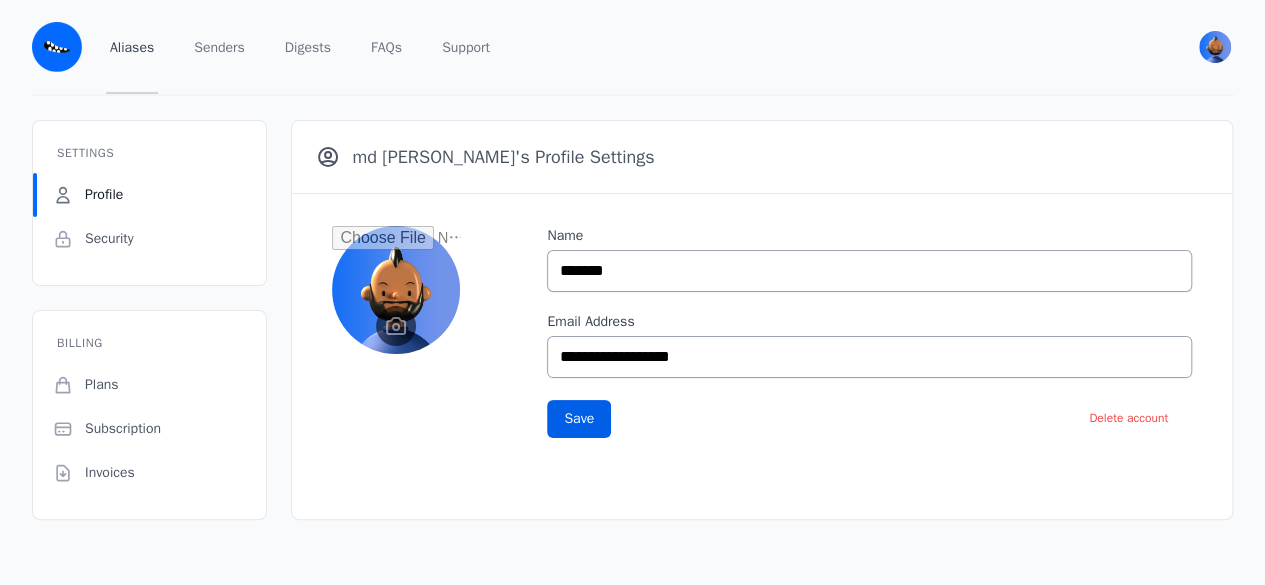 click on "Aliases" at bounding box center [132, 47] 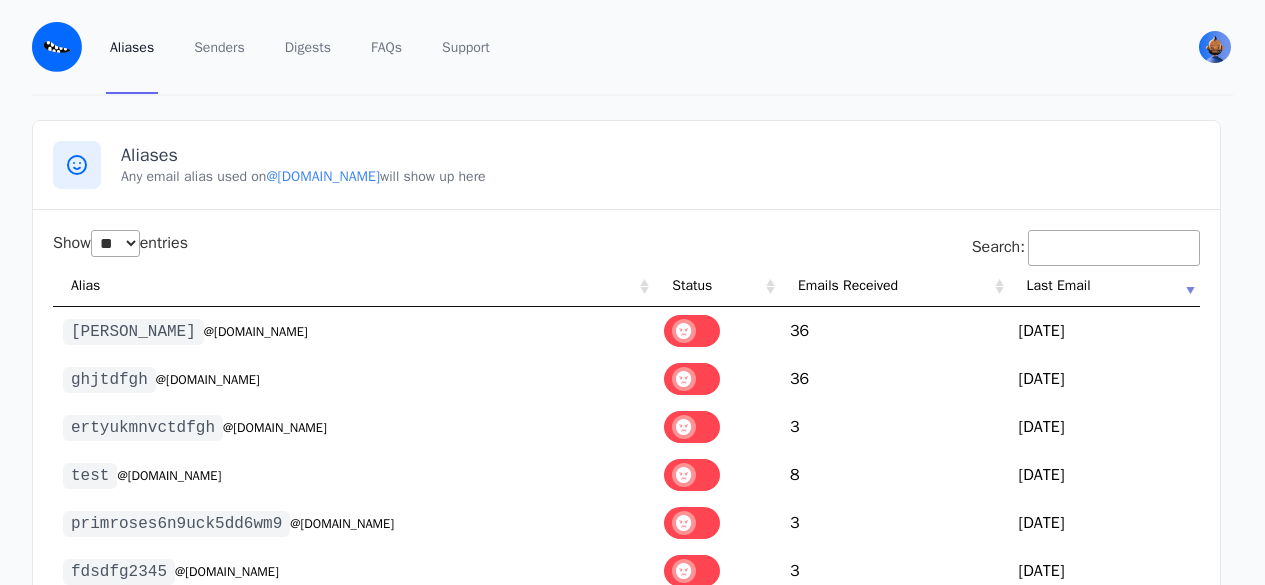 select on "**" 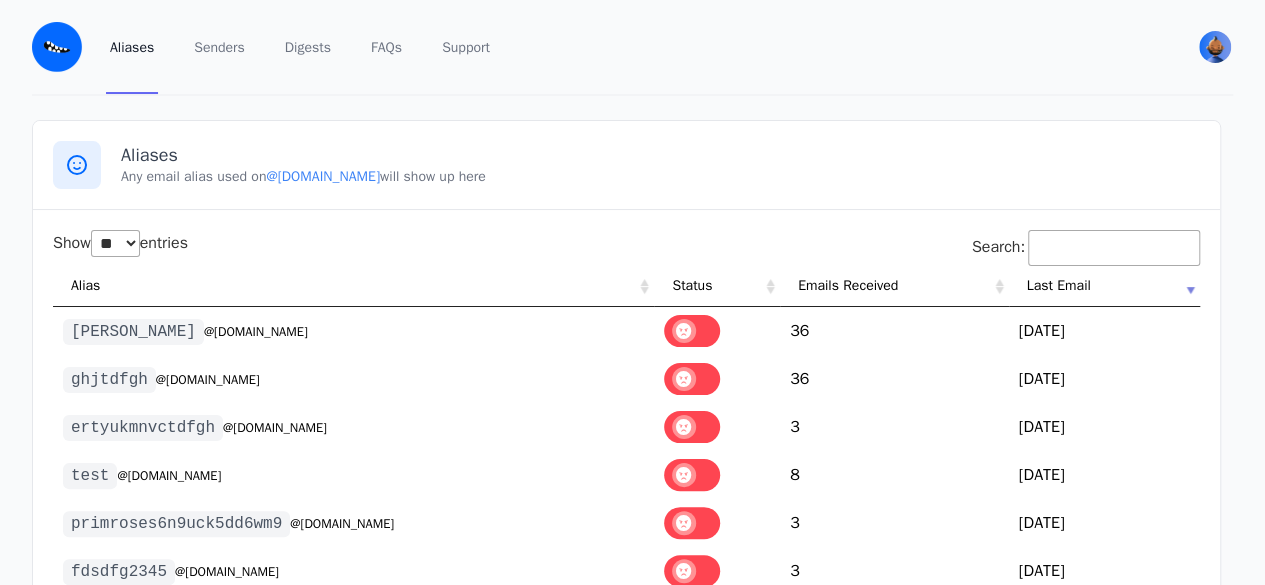 scroll, scrollTop: 175, scrollLeft: 0, axis: vertical 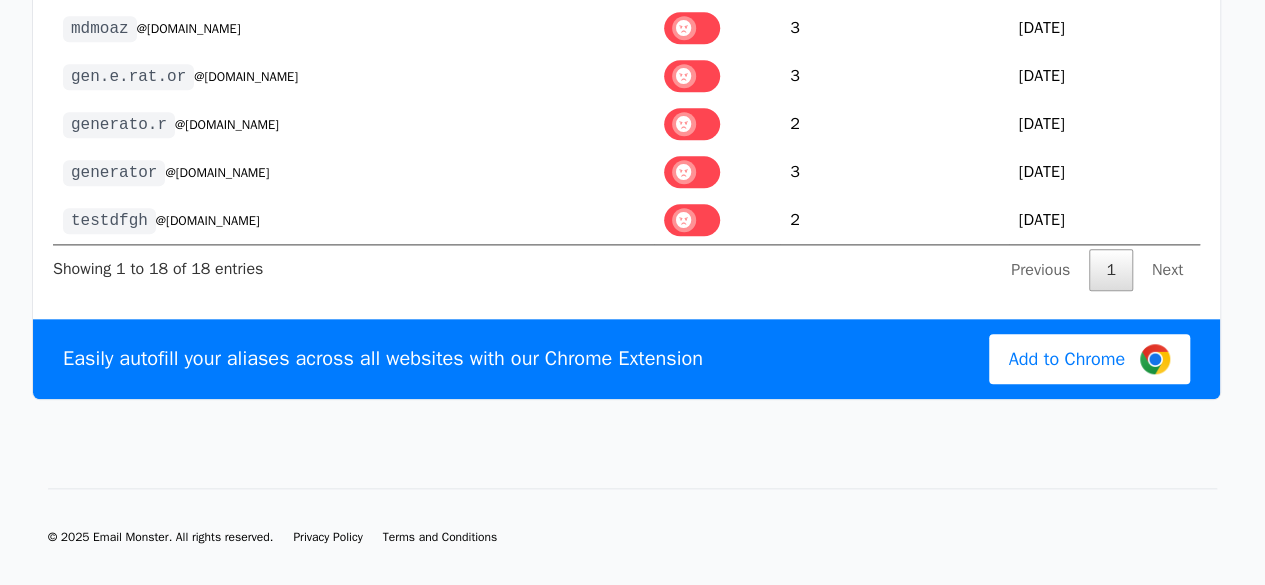click on "Next" at bounding box center [1167, 270] 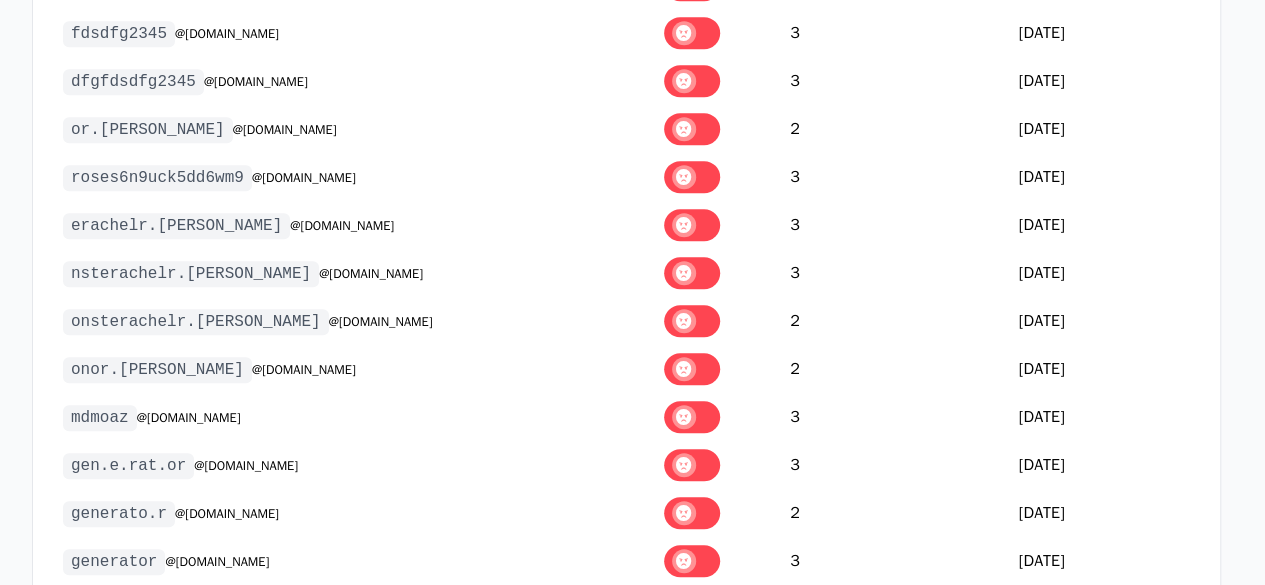 scroll, scrollTop: 638, scrollLeft: 0, axis: vertical 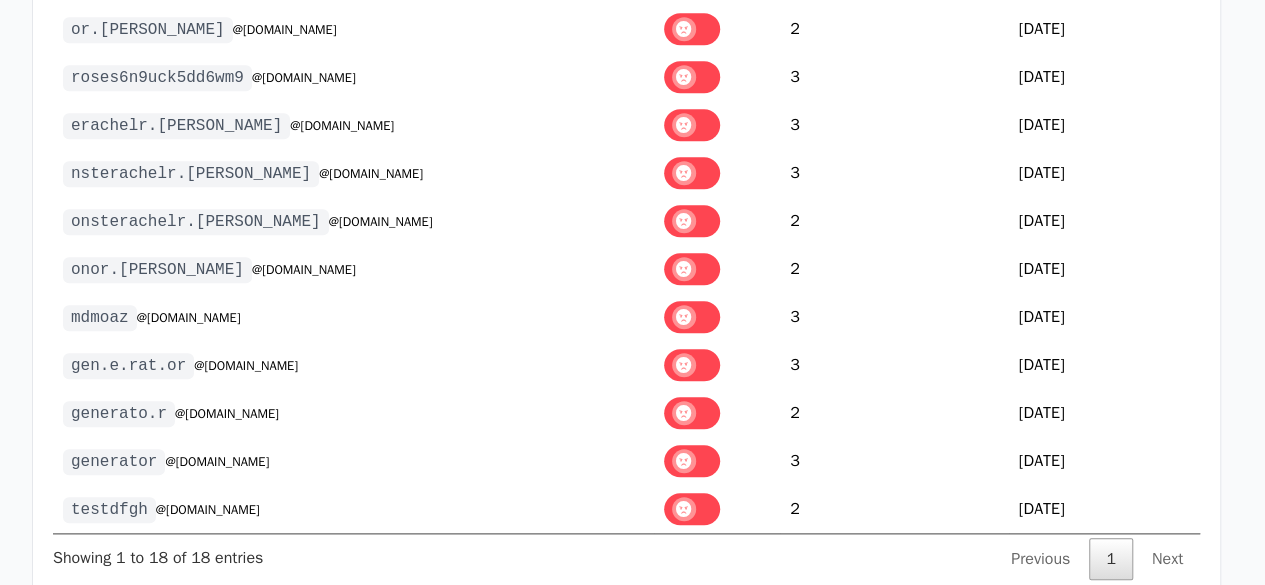 drag, startPoint x: 124, startPoint y: 315, endPoint x: 312, endPoint y: 327, distance: 188.38258 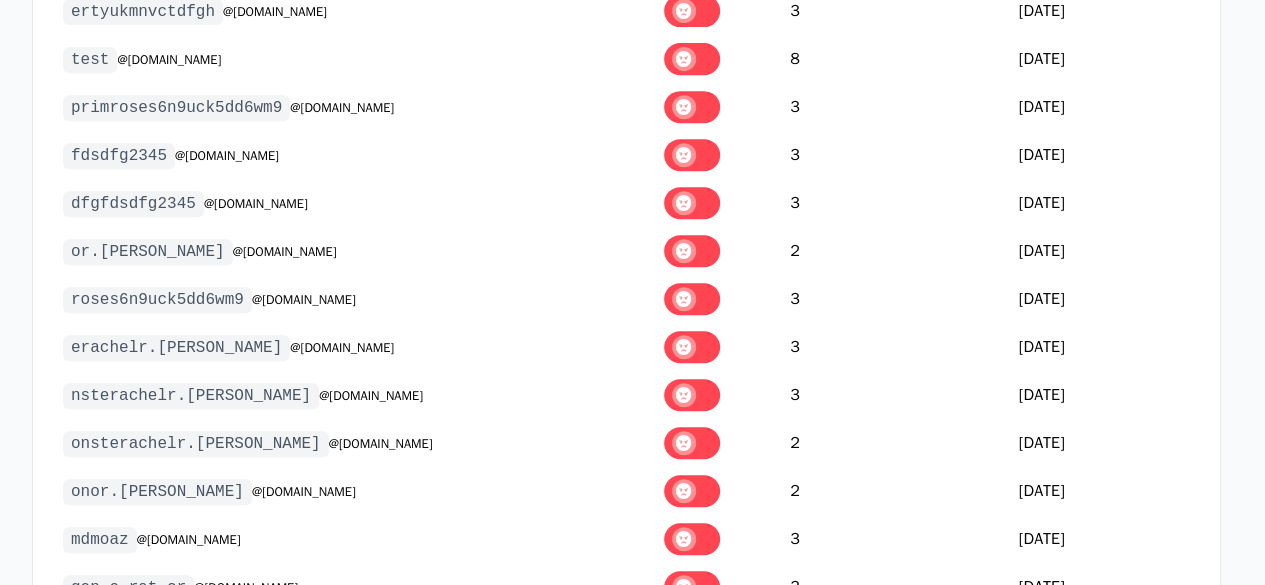 scroll, scrollTop: 238, scrollLeft: 0, axis: vertical 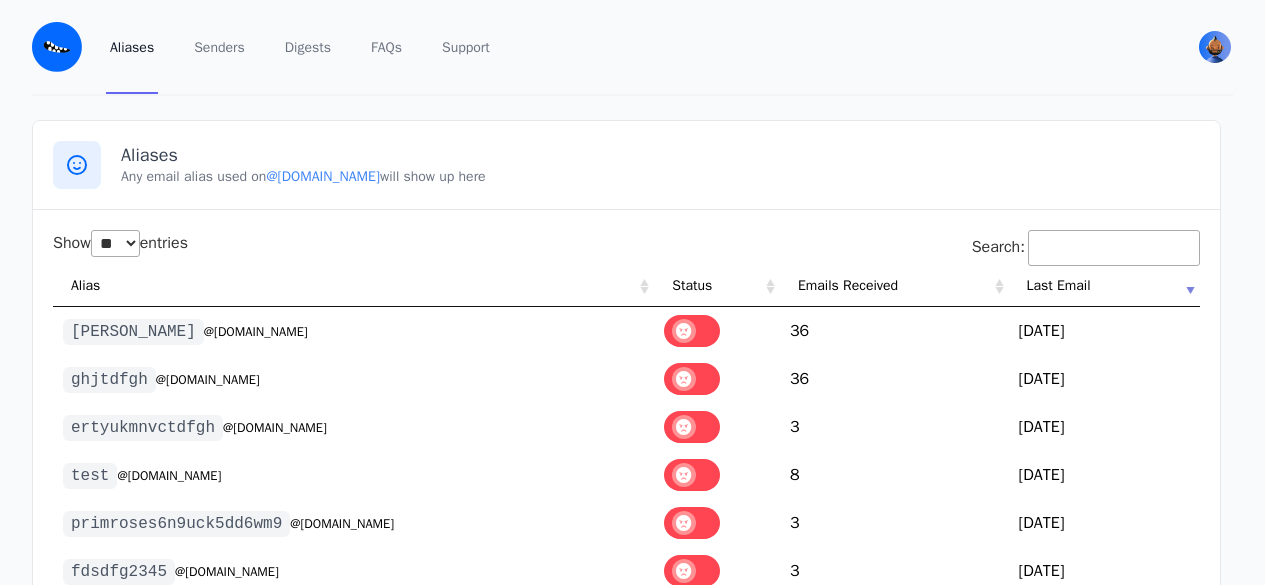 select on "**" 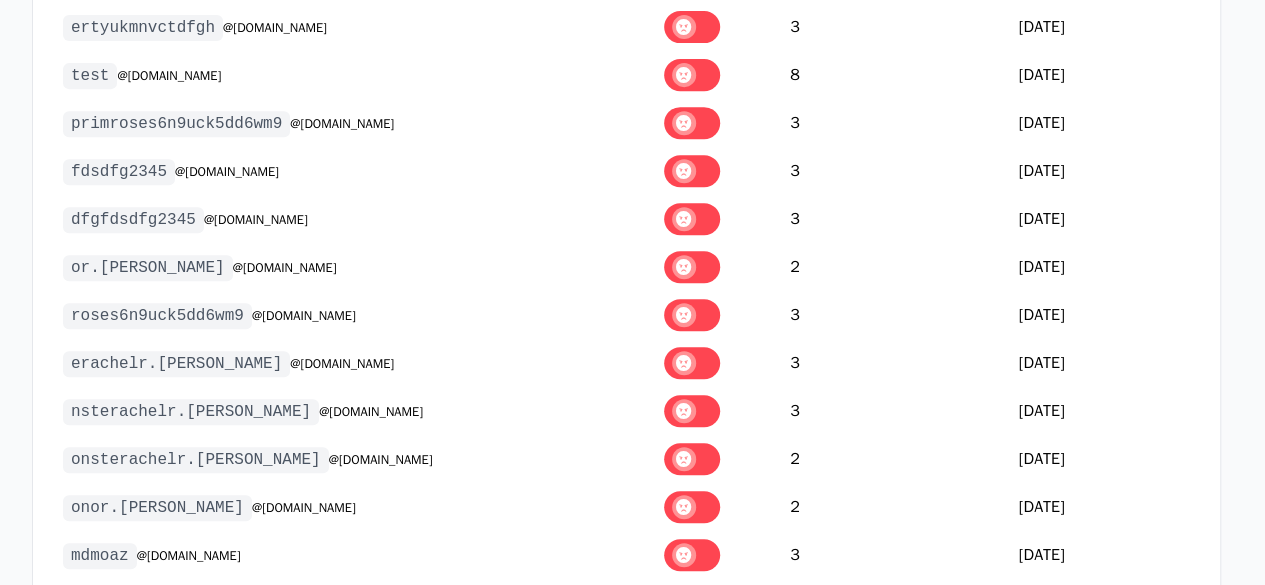 scroll, scrollTop: 400, scrollLeft: 0, axis: vertical 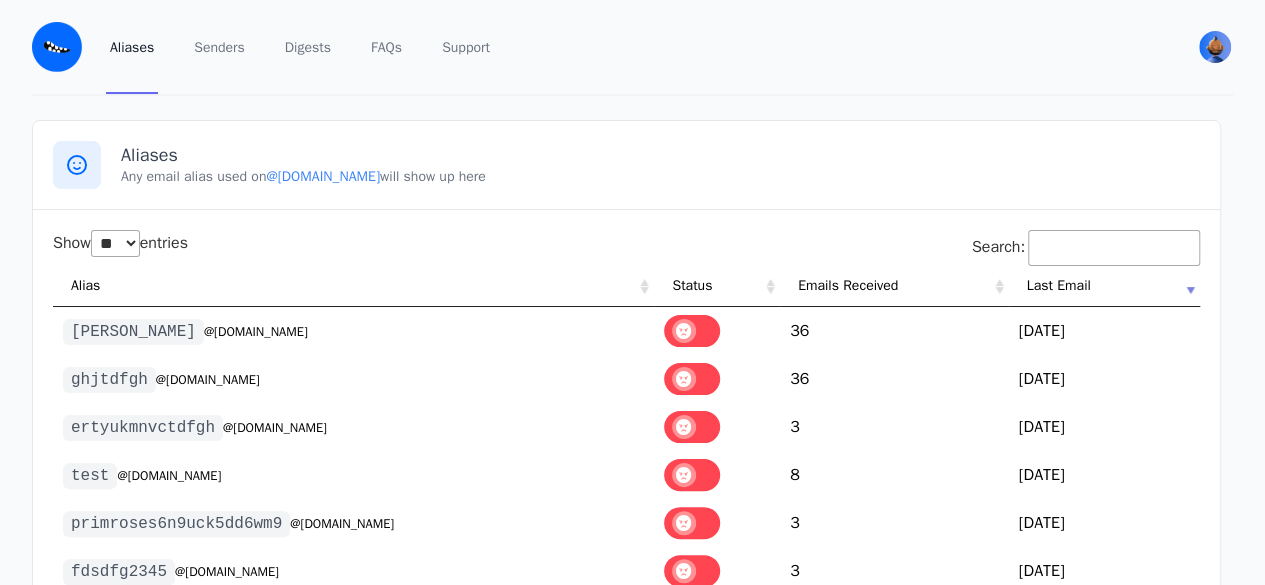 click on "@[DOMAIN_NAME]" at bounding box center (323, 176) 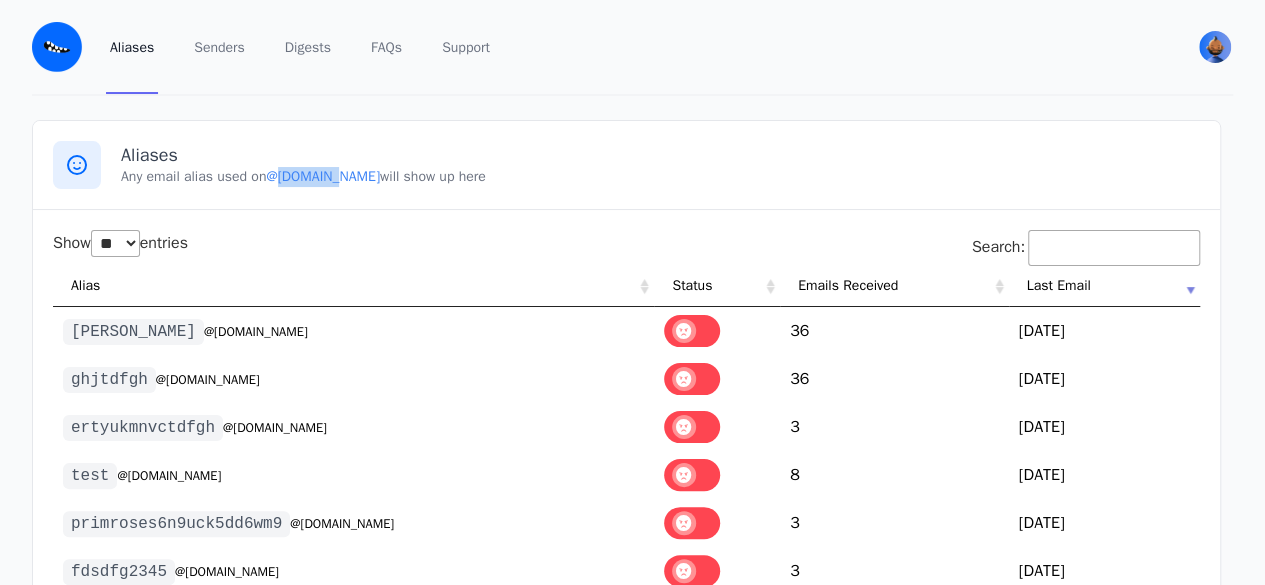 click on "@[DOMAIN_NAME]" at bounding box center [323, 176] 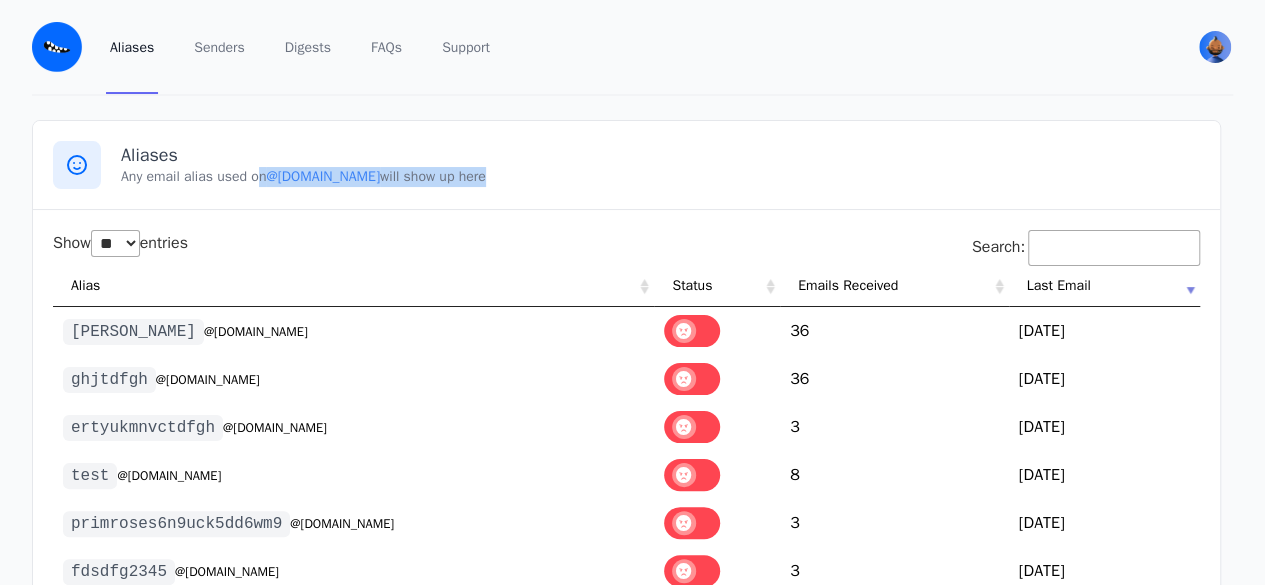 click on "@[DOMAIN_NAME]" at bounding box center (323, 176) 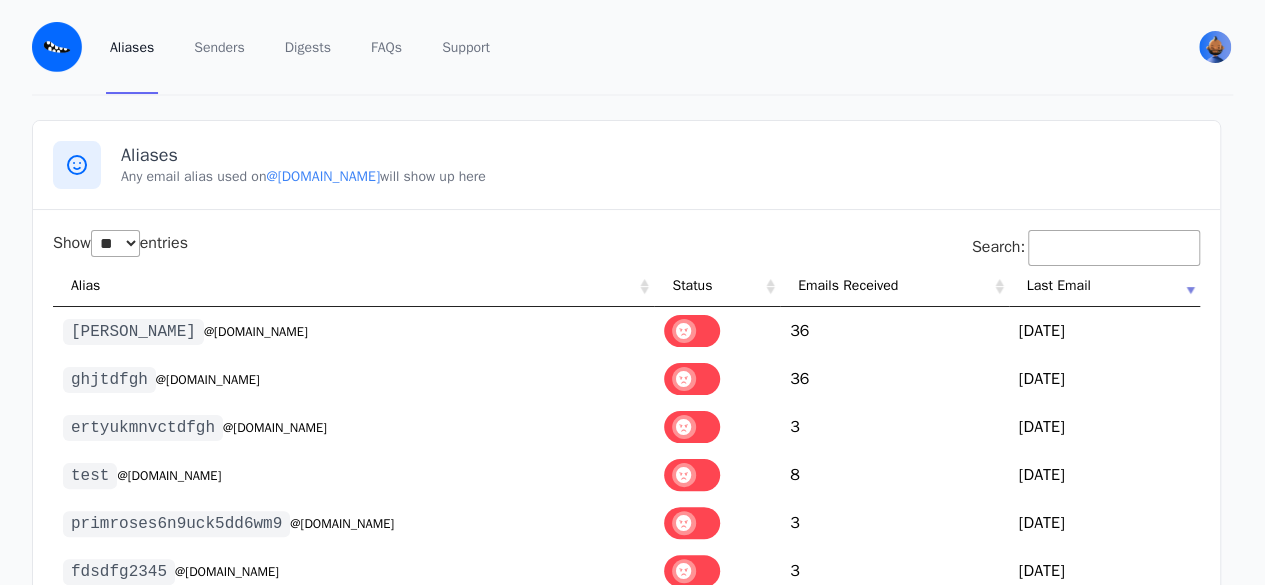 click on "Show  ** ** ** ***  entries Search:
Alias Status Emails Received Last Email
[PERSON_NAME] @[DOMAIN_NAME]
36
1751838244 [DATE]
ghjtdfgh @[DOMAIN_NAME]
36
1751828746 [DATE]
ertyukmnvctdfgh @[DOMAIN_NAME]
3" at bounding box center (626, 724) 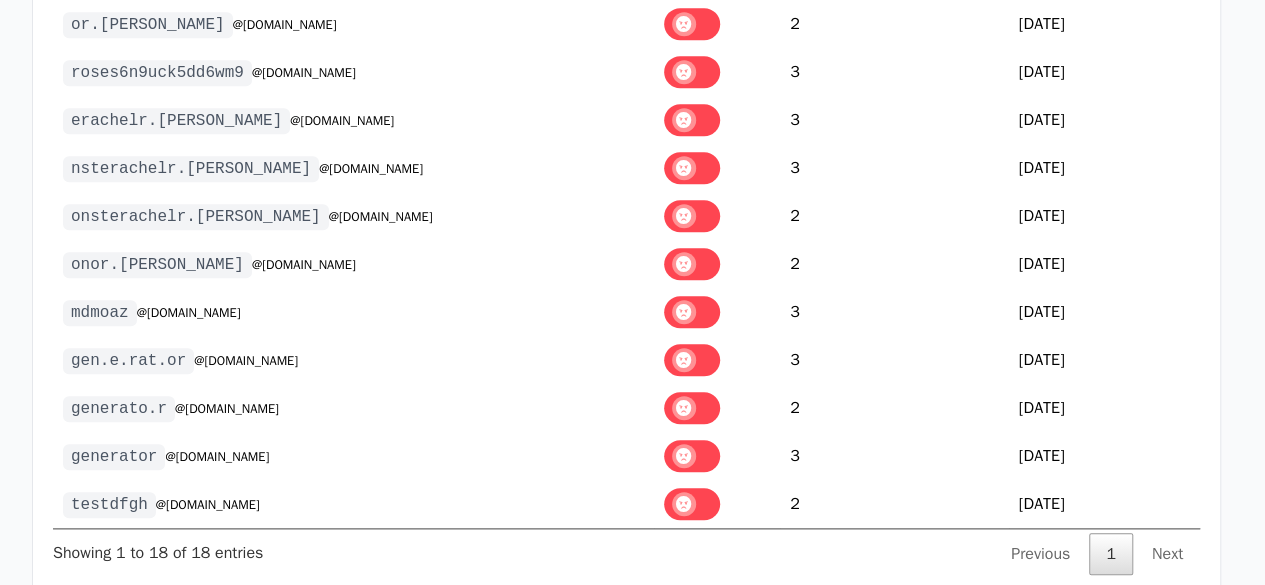 scroll, scrollTop: 800, scrollLeft: 0, axis: vertical 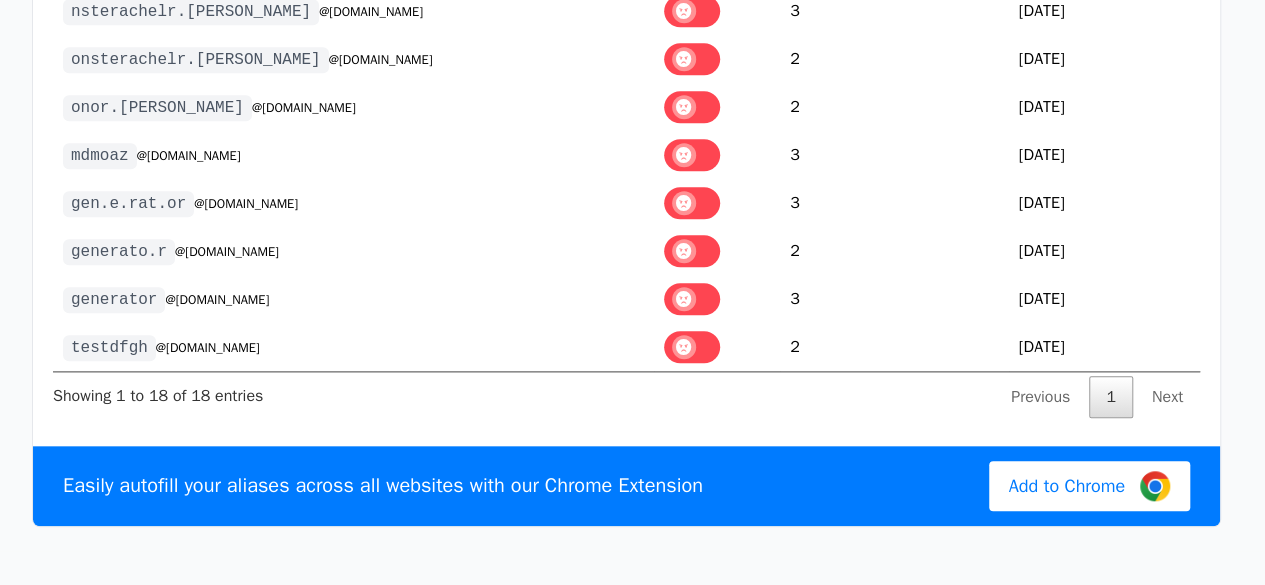 click on "Next" at bounding box center [1167, 397] 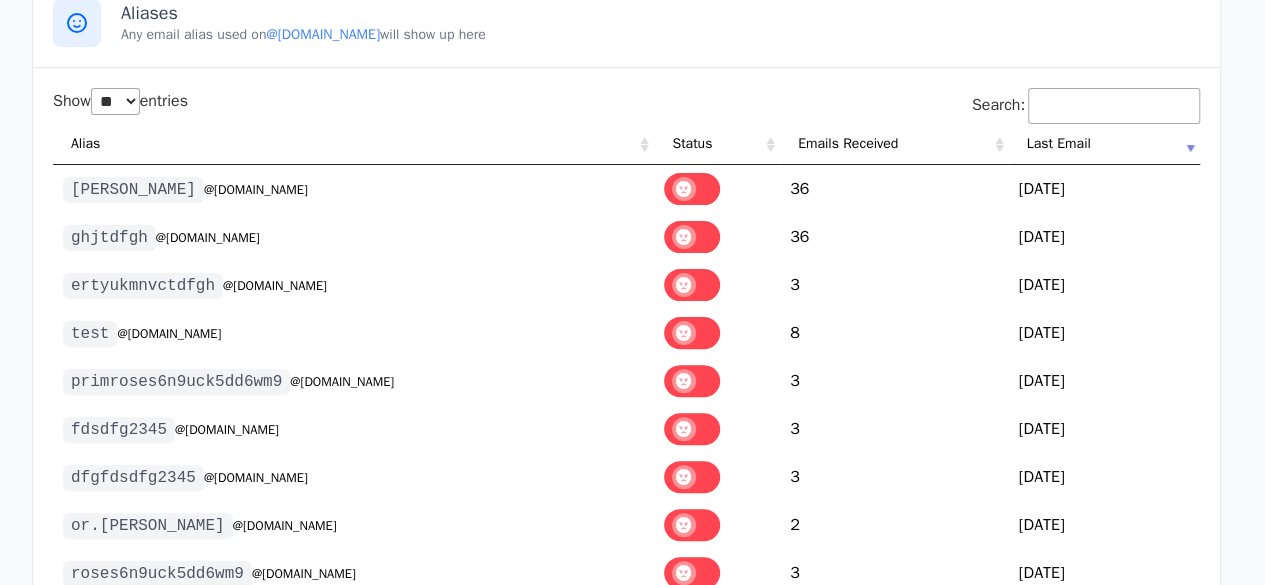 scroll, scrollTop: 0, scrollLeft: 0, axis: both 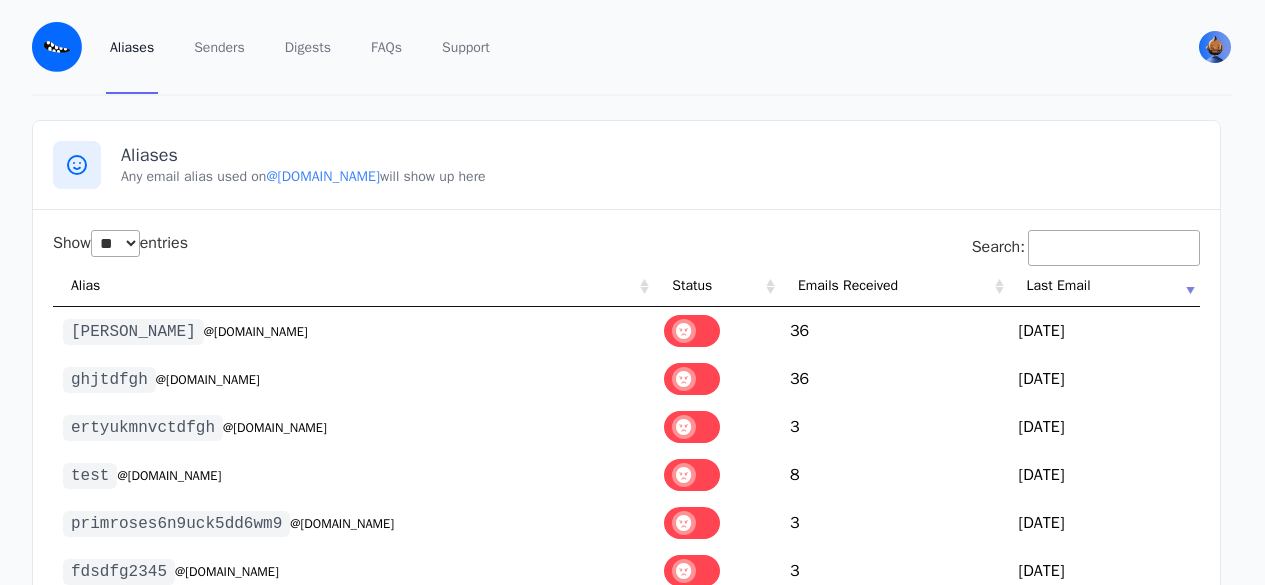 select on "**" 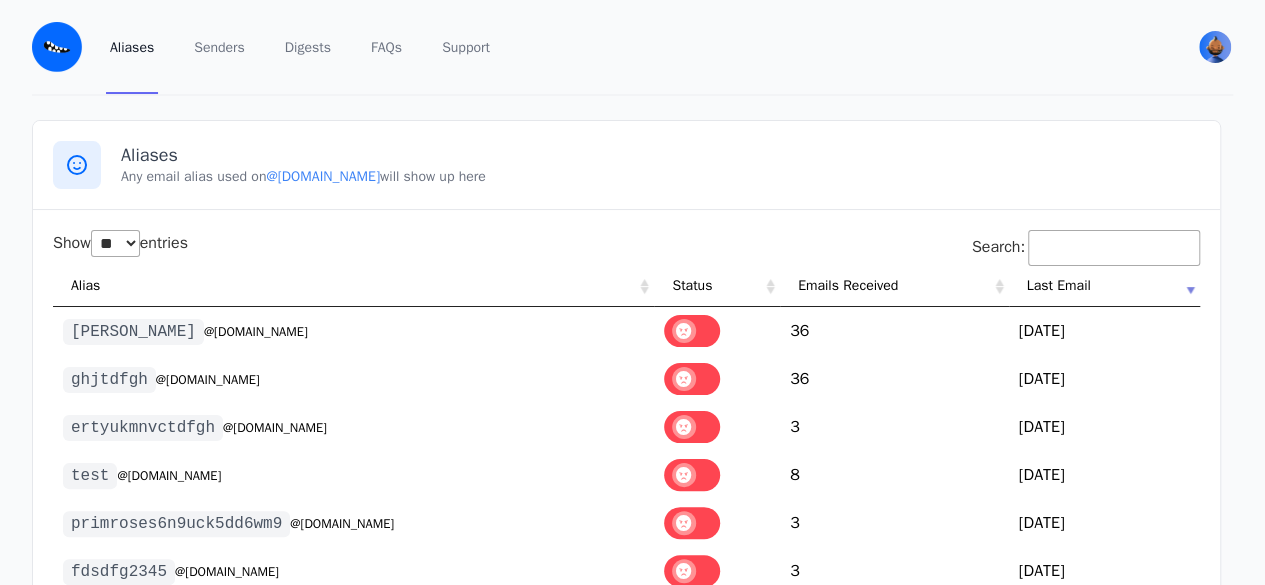 scroll, scrollTop: 0, scrollLeft: 0, axis: both 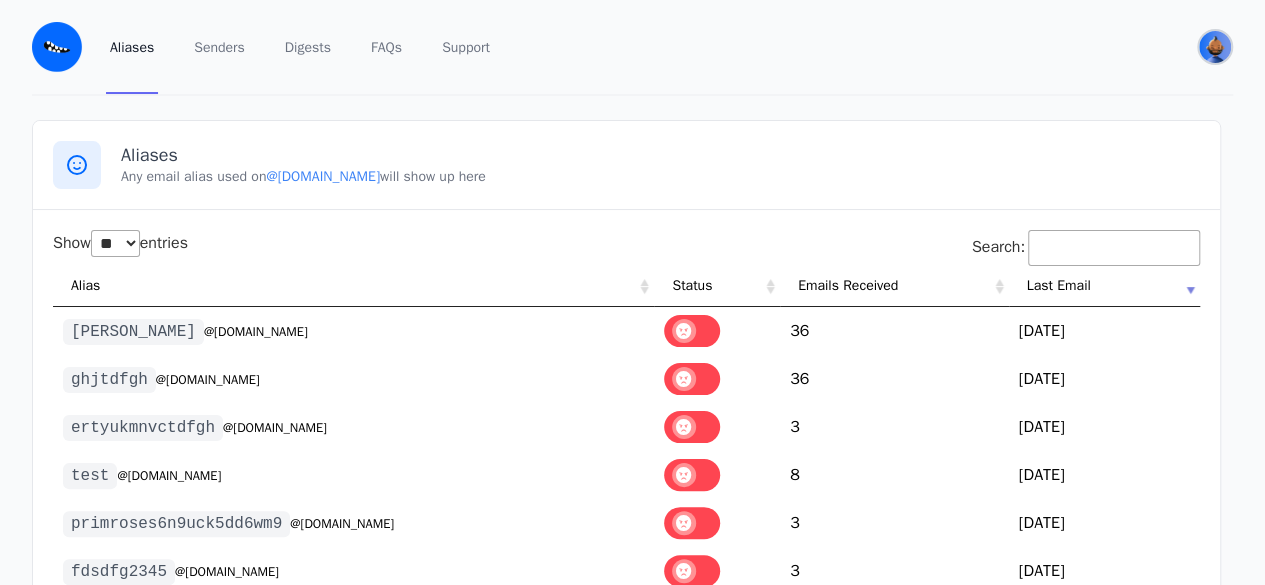 click at bounding box center [1215, 47] 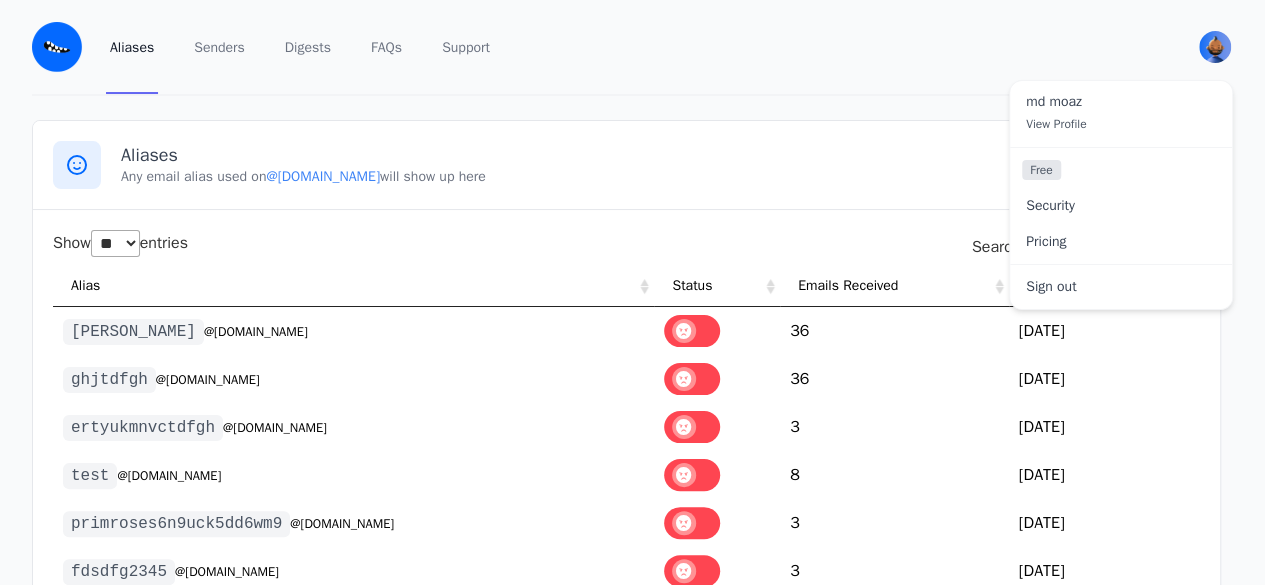 click on "Free" at bounding box center (1041, 170) 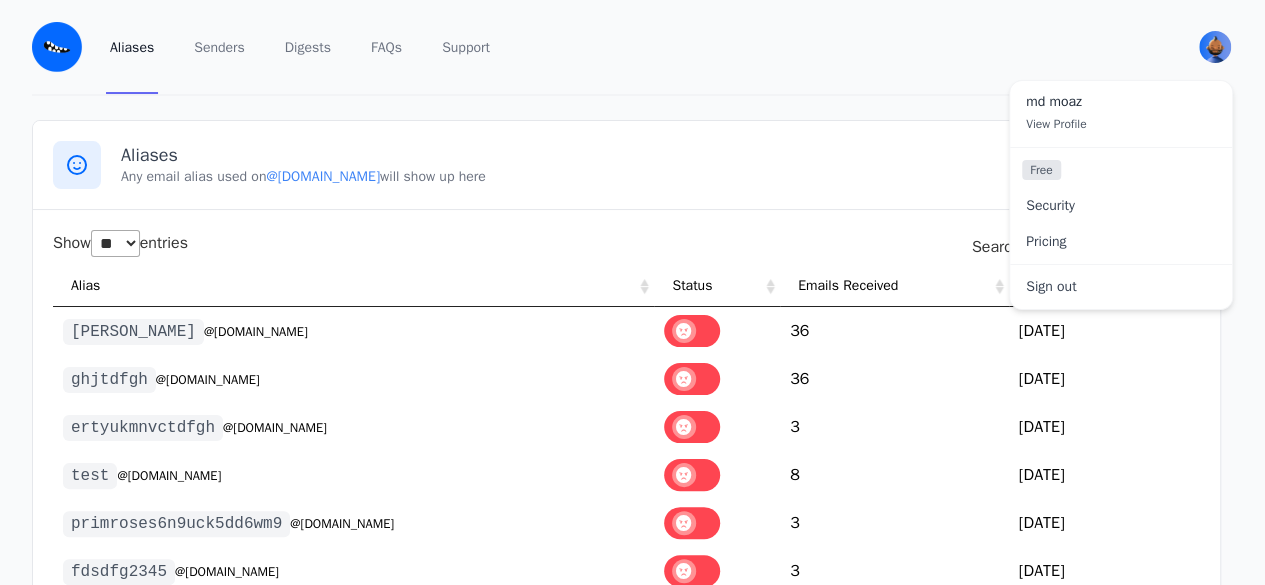 click on "md moaz
View Profile" at bounding box center (1121, 114) 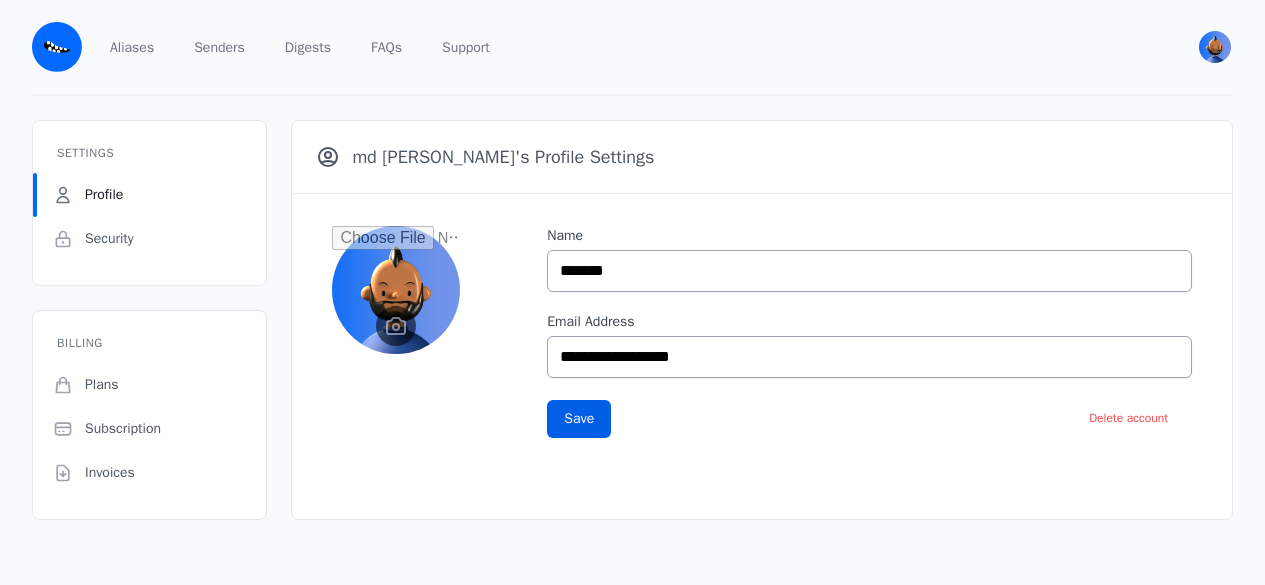 scroll, scrollTop: 0, scrollLeft: 0, axis: both 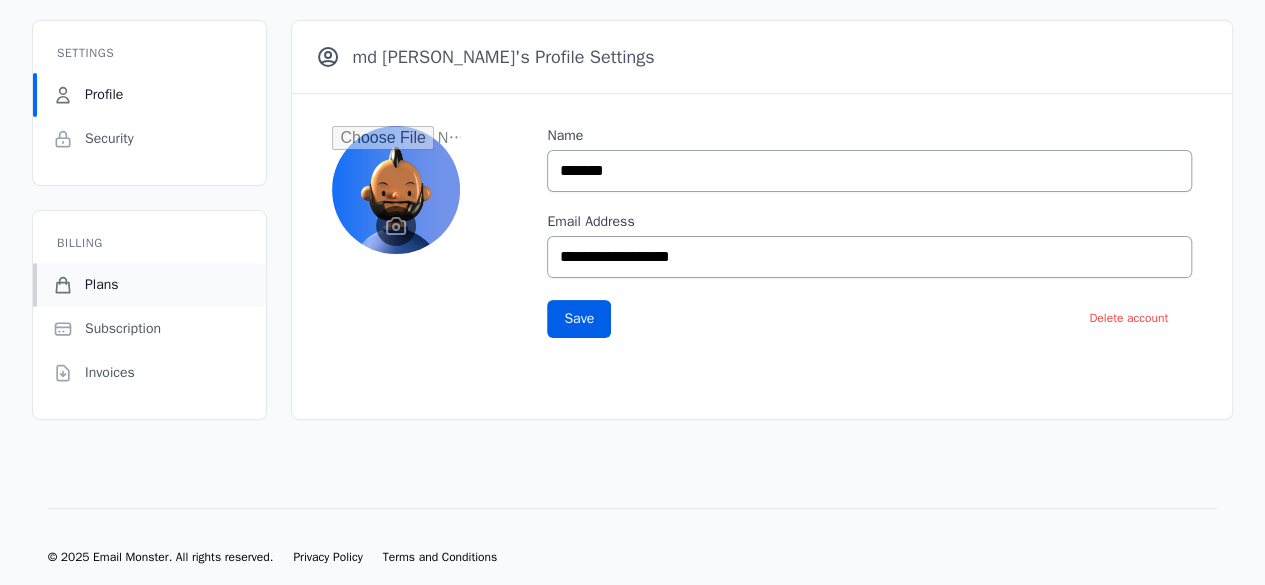 click on "Plans" at bounding box center [149, 285] 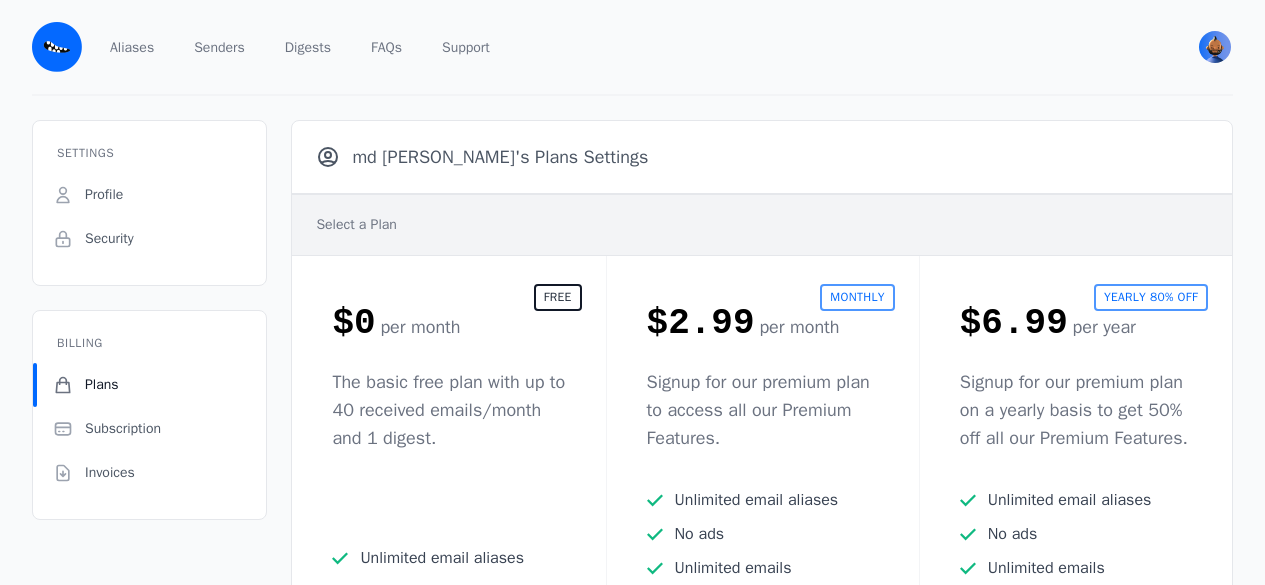 scroll, scrollTop: 0, scrollLeft: 0, axis: both 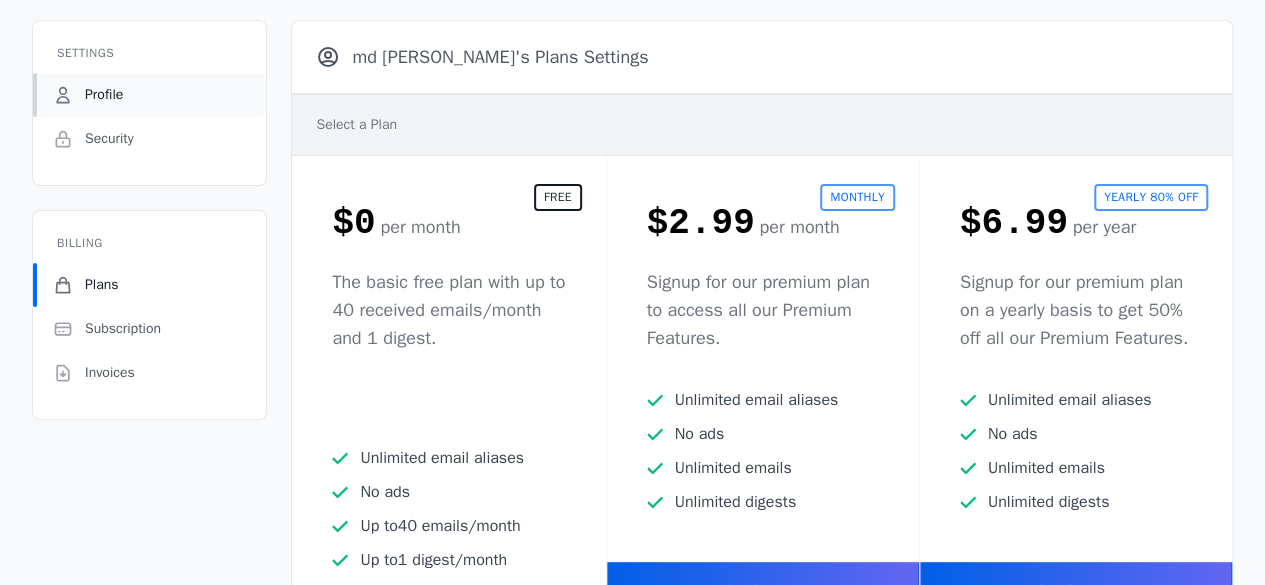 click on "Profile" at bounding box center [149, 95] 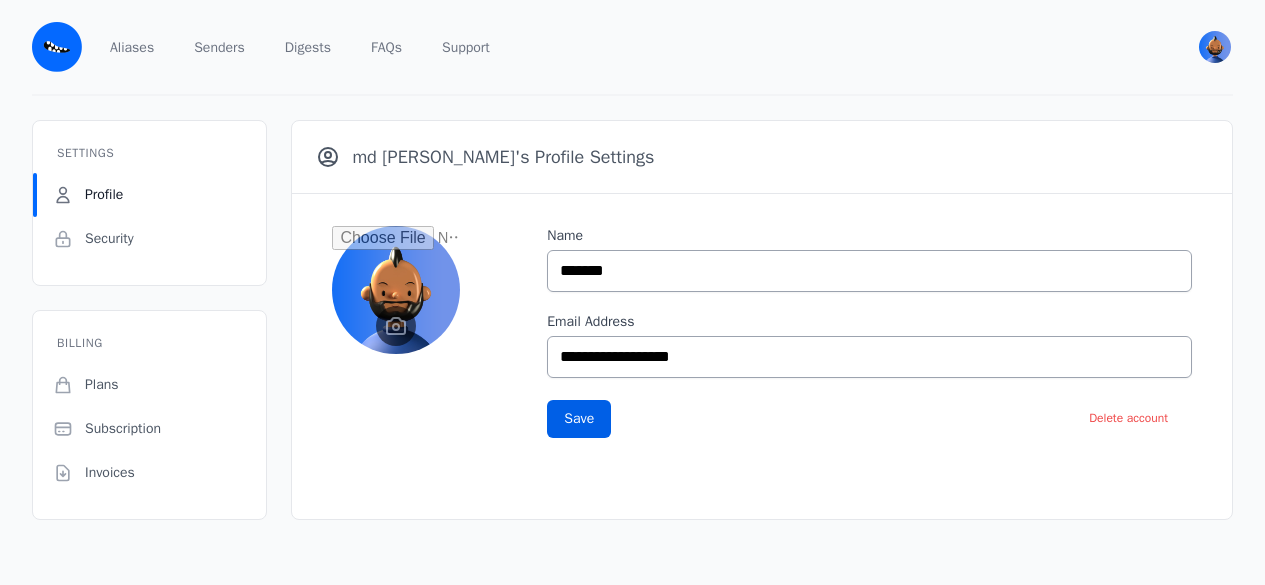 scroll, scrollTop: 0, scrollLeft: 0, axis: both 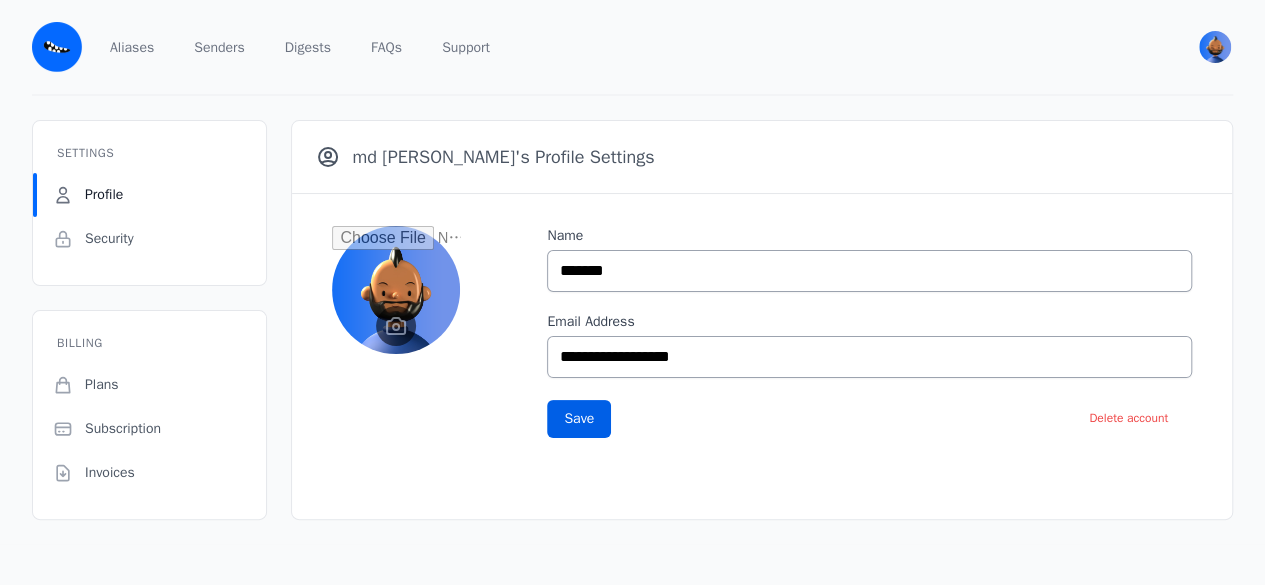 click on "Aliases
Senders
Digests
FAQs
Support" at bounding box center [633, 47] 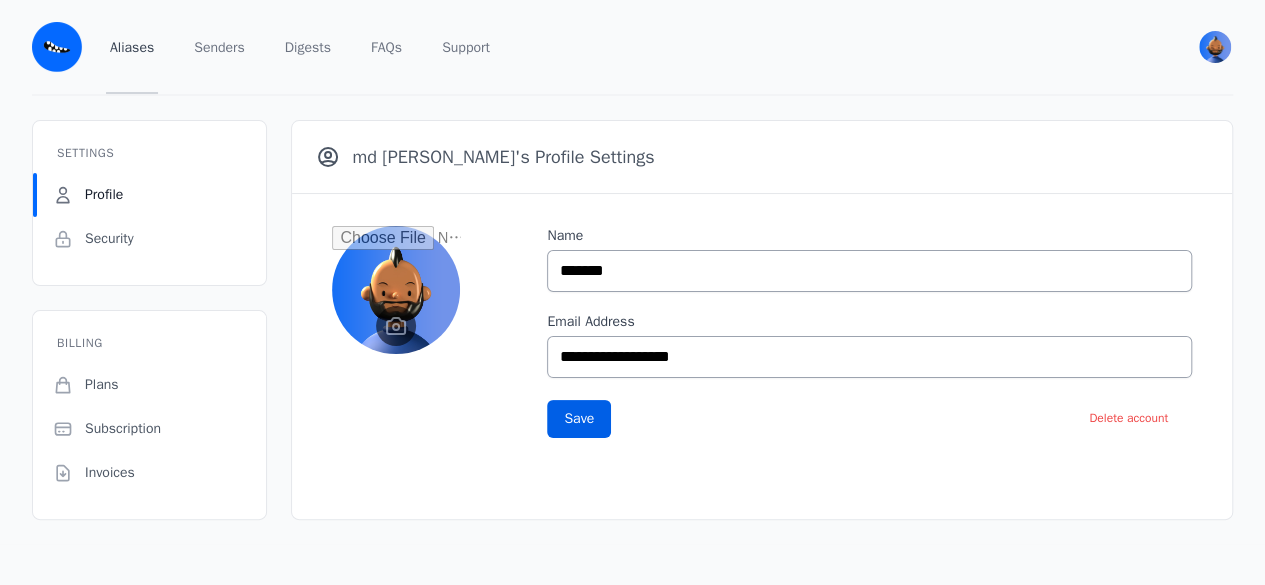 click on "Aliases" at bounding box center [132, 47] 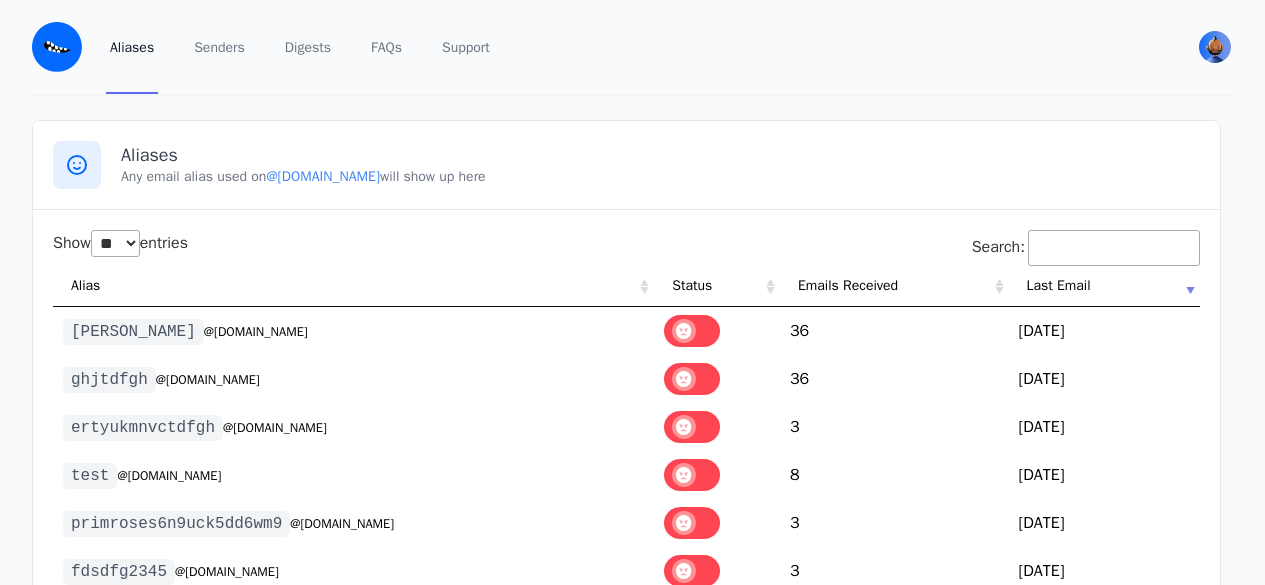 select on "**" 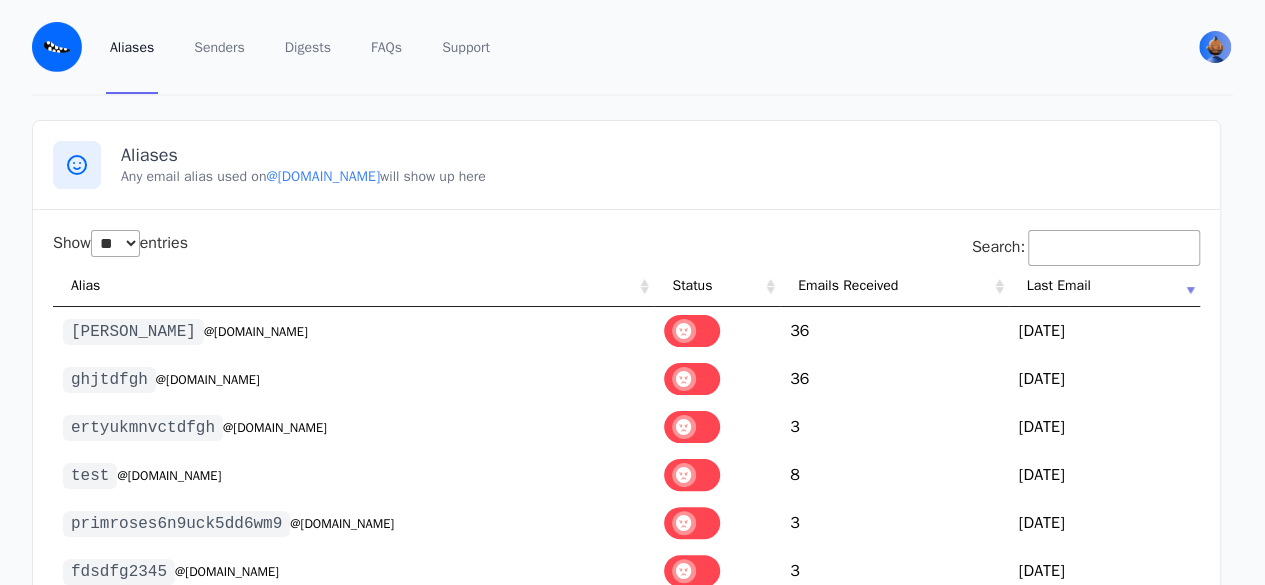 scroll, scrollTop: 0, scrollLeft: 0, axis: both 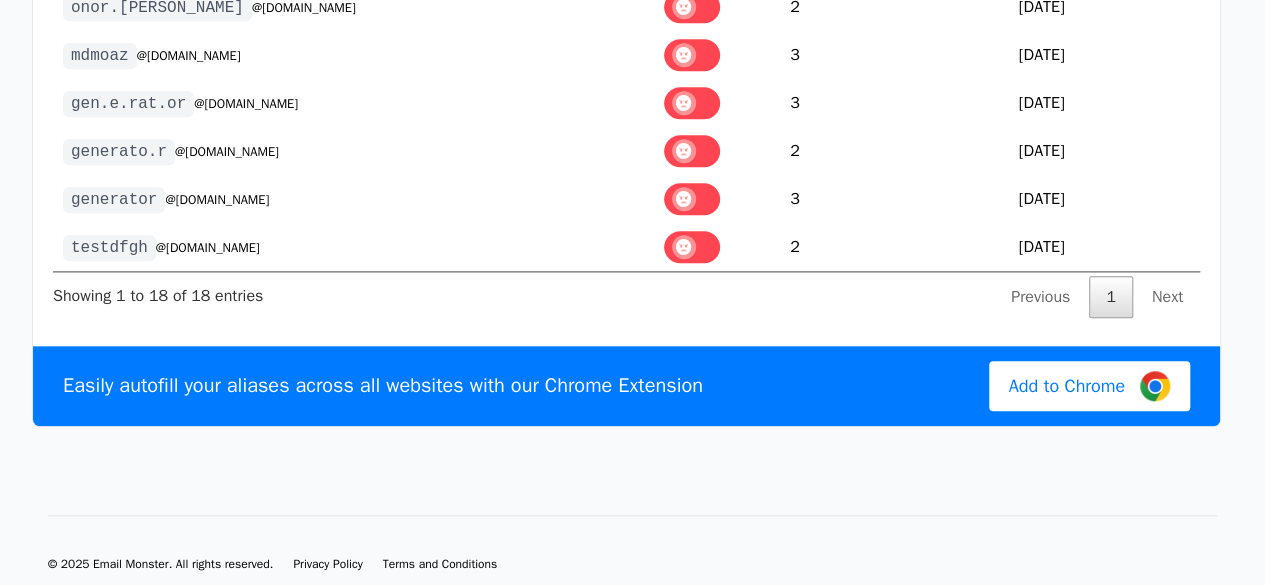 click on "Add to Chrome" at bounding box center (1067, 386) 